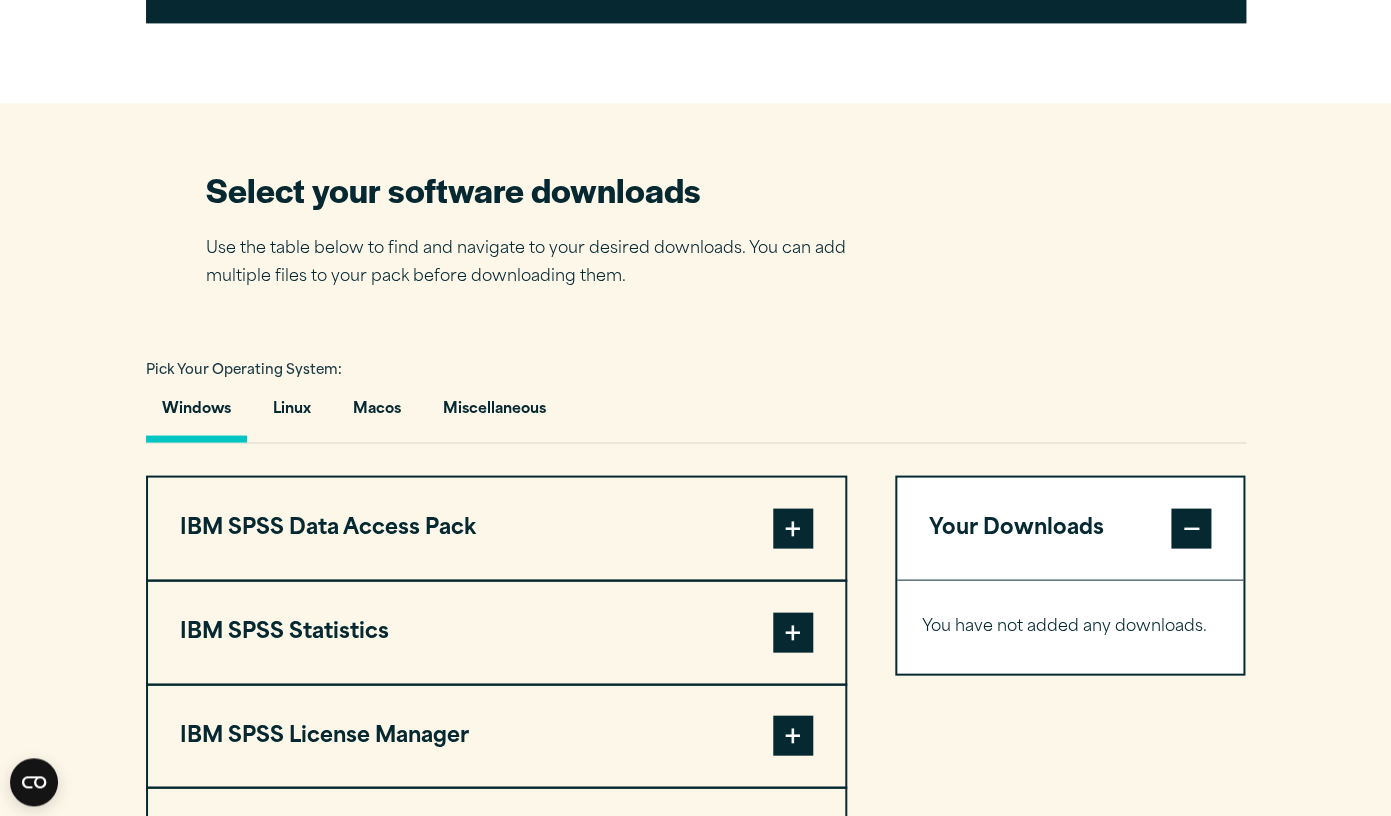 scroll, scrollTop: 1152, scrollLeft: 0, axis: vertical 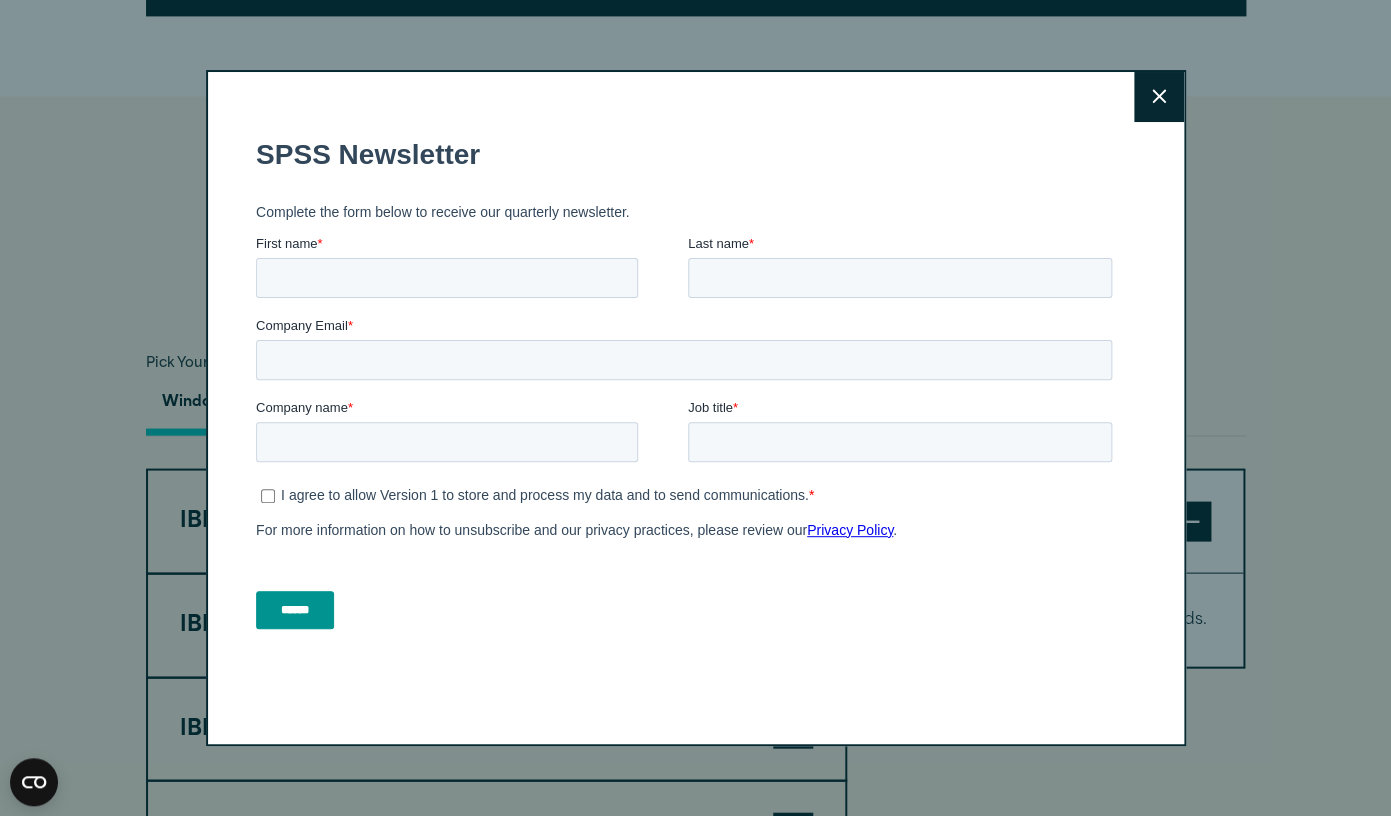 click 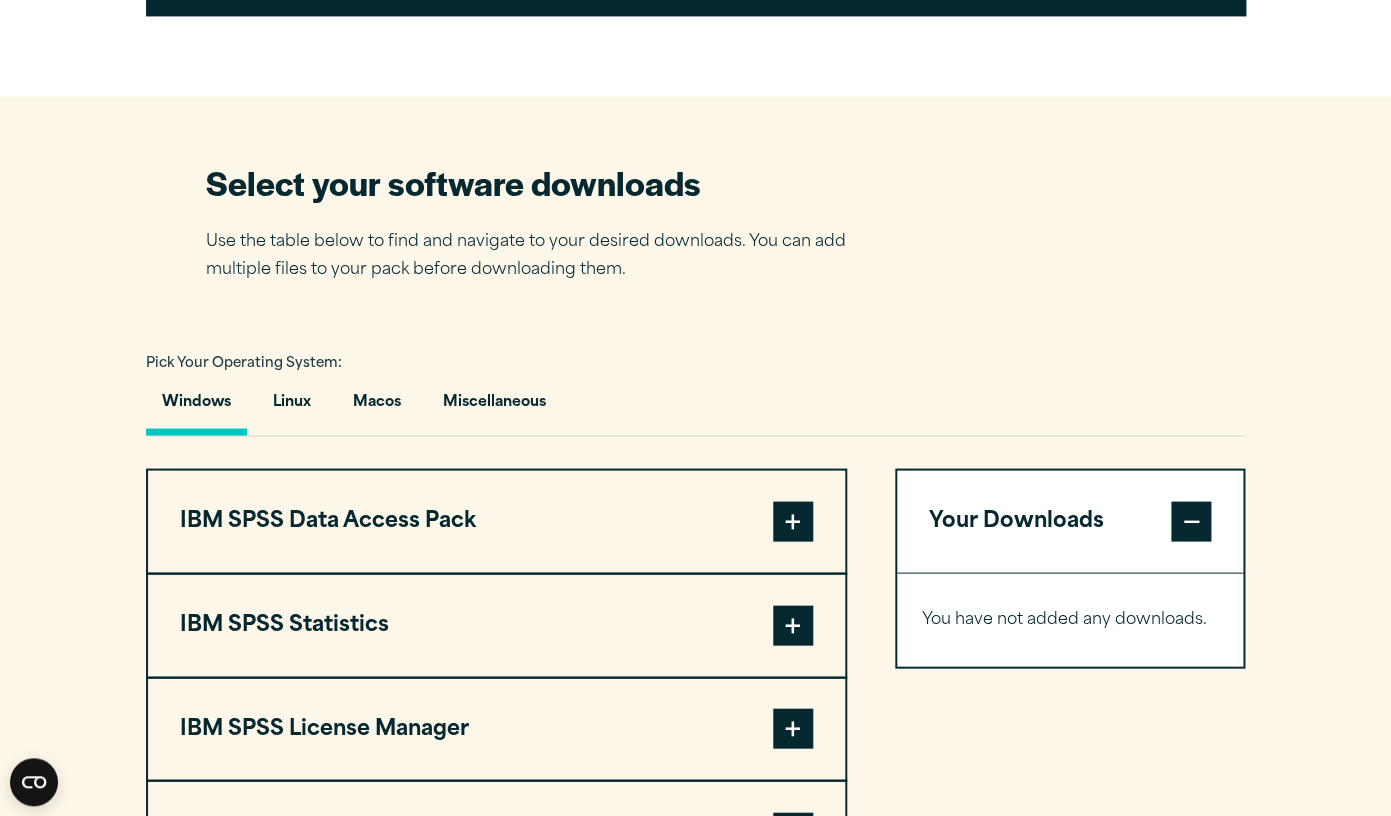click on "Select your software downloads
Pick Your Operating System:
Plugin" at bounding box center (695, 582) 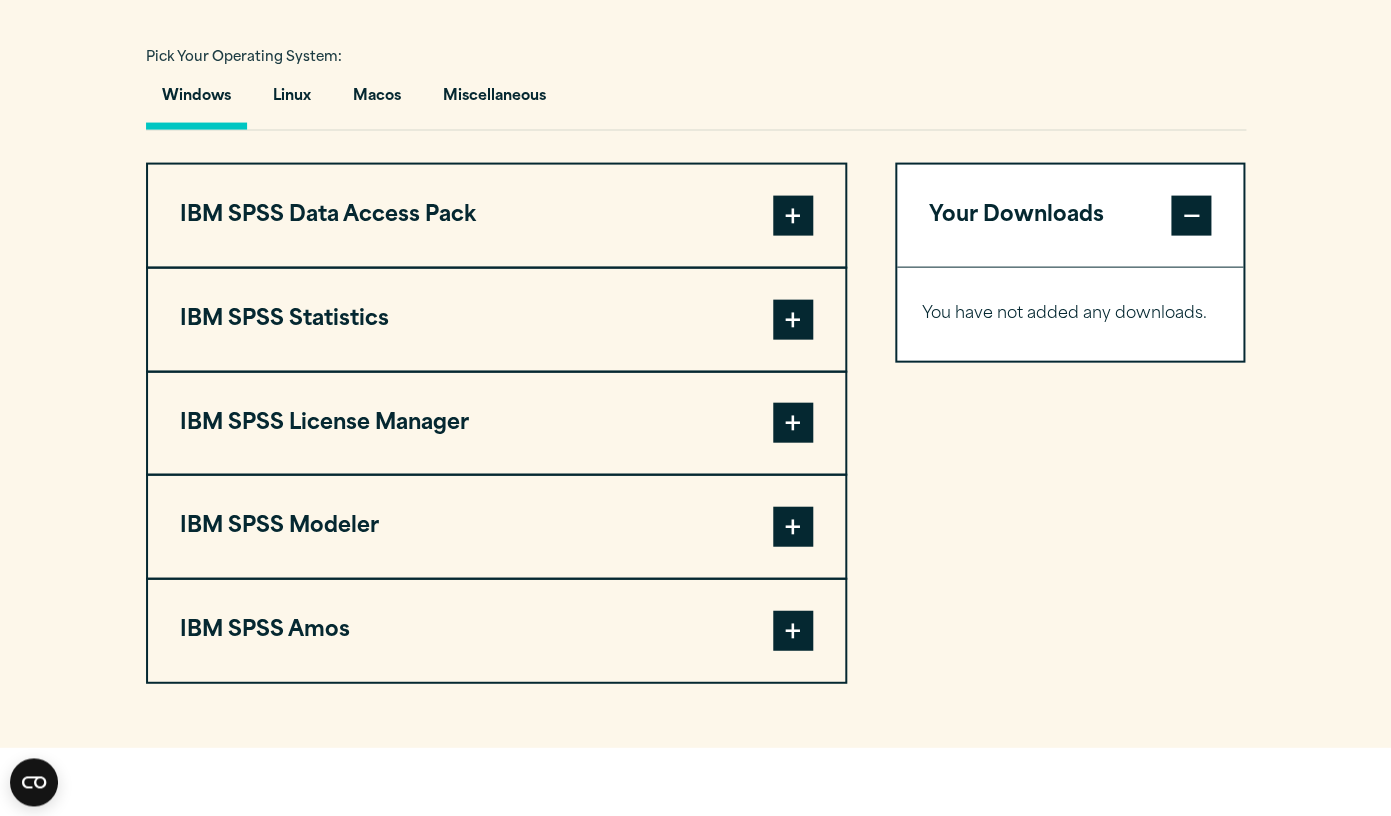 scroll, scrollTop: 1456, scrollLeft: 0, axis: vertical 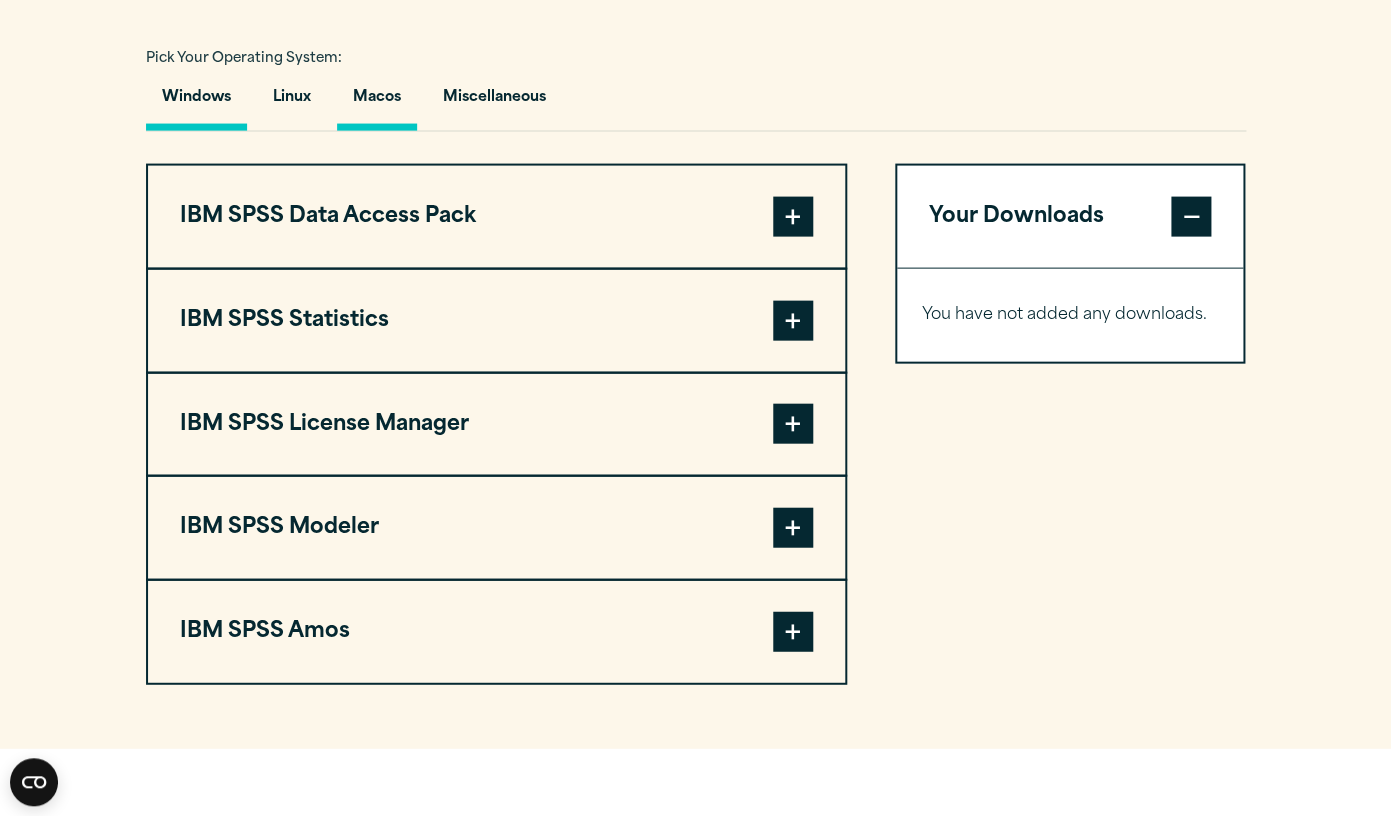 click on "Macos" at bounding box center [377, 102] 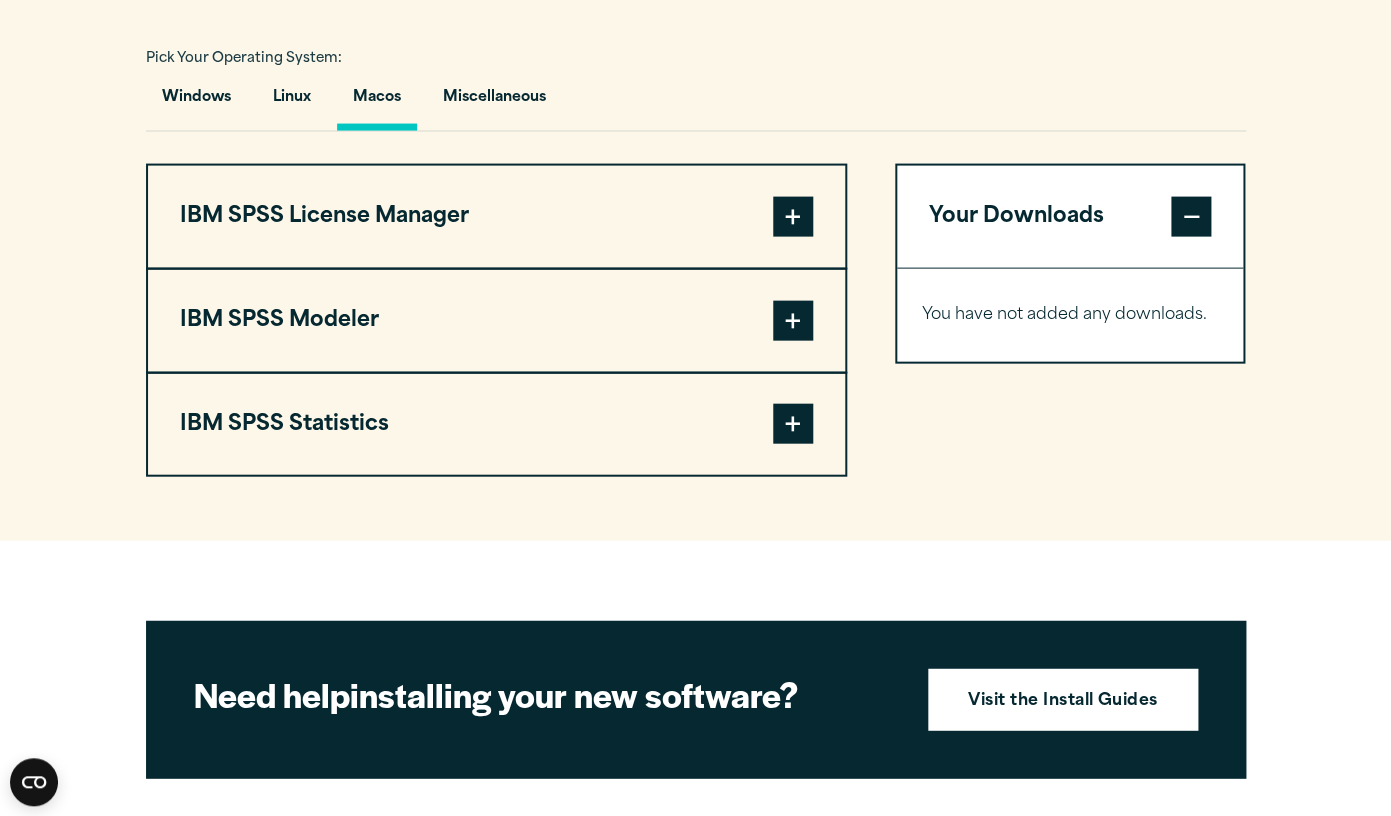 click at bounding box center (793, 424) 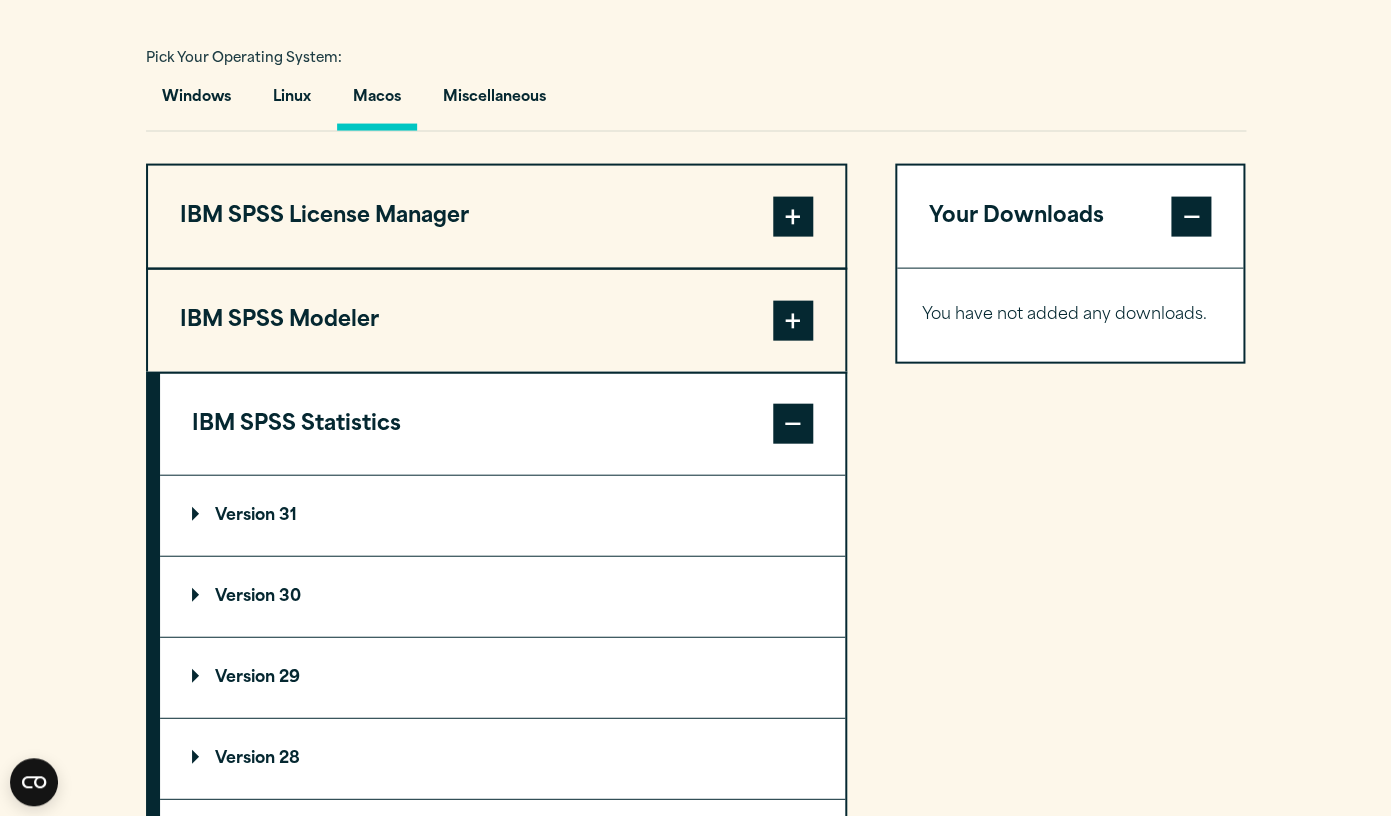 click on "Version 31" at bounding box center (502, 516) 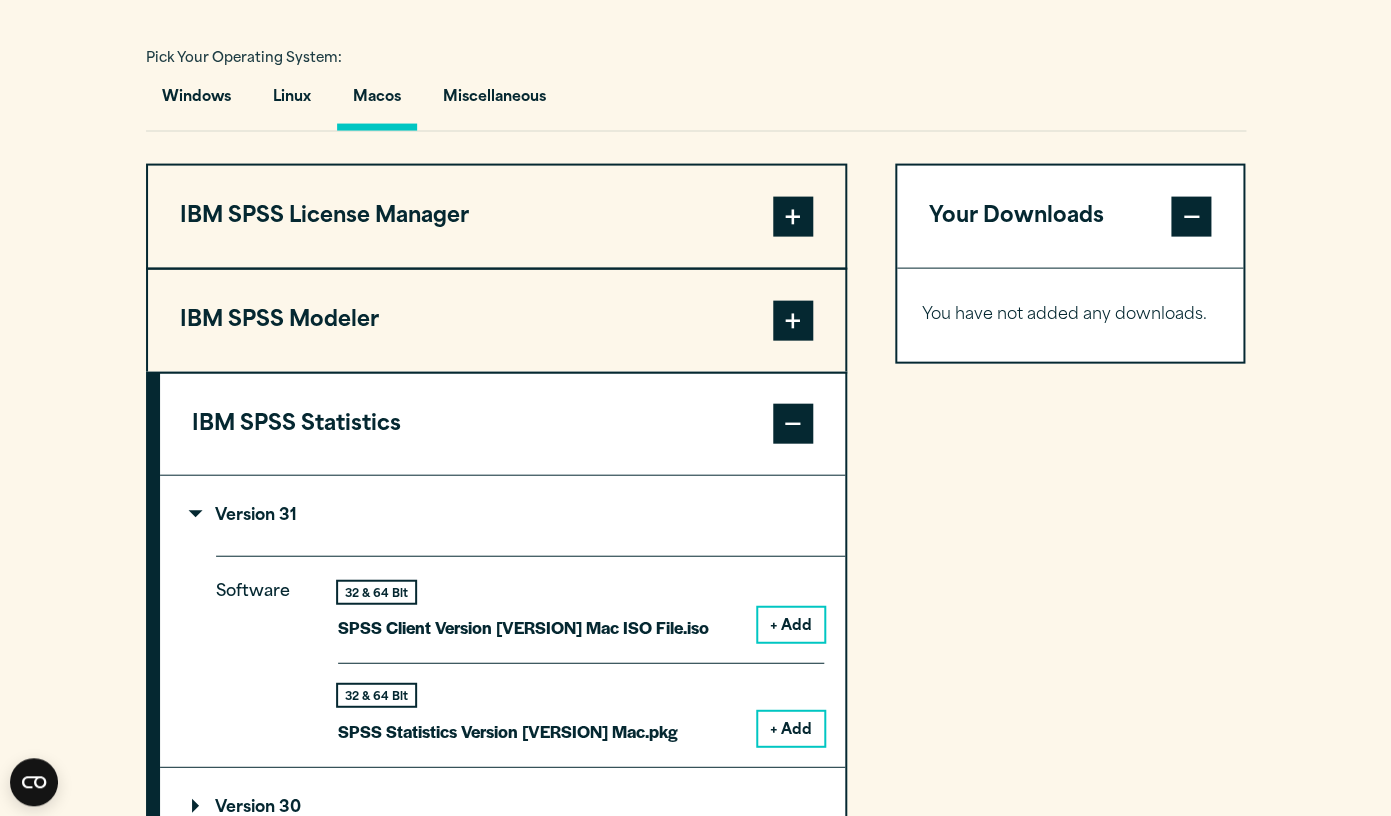 click on "+ Add" at bounding box center (791, 729) 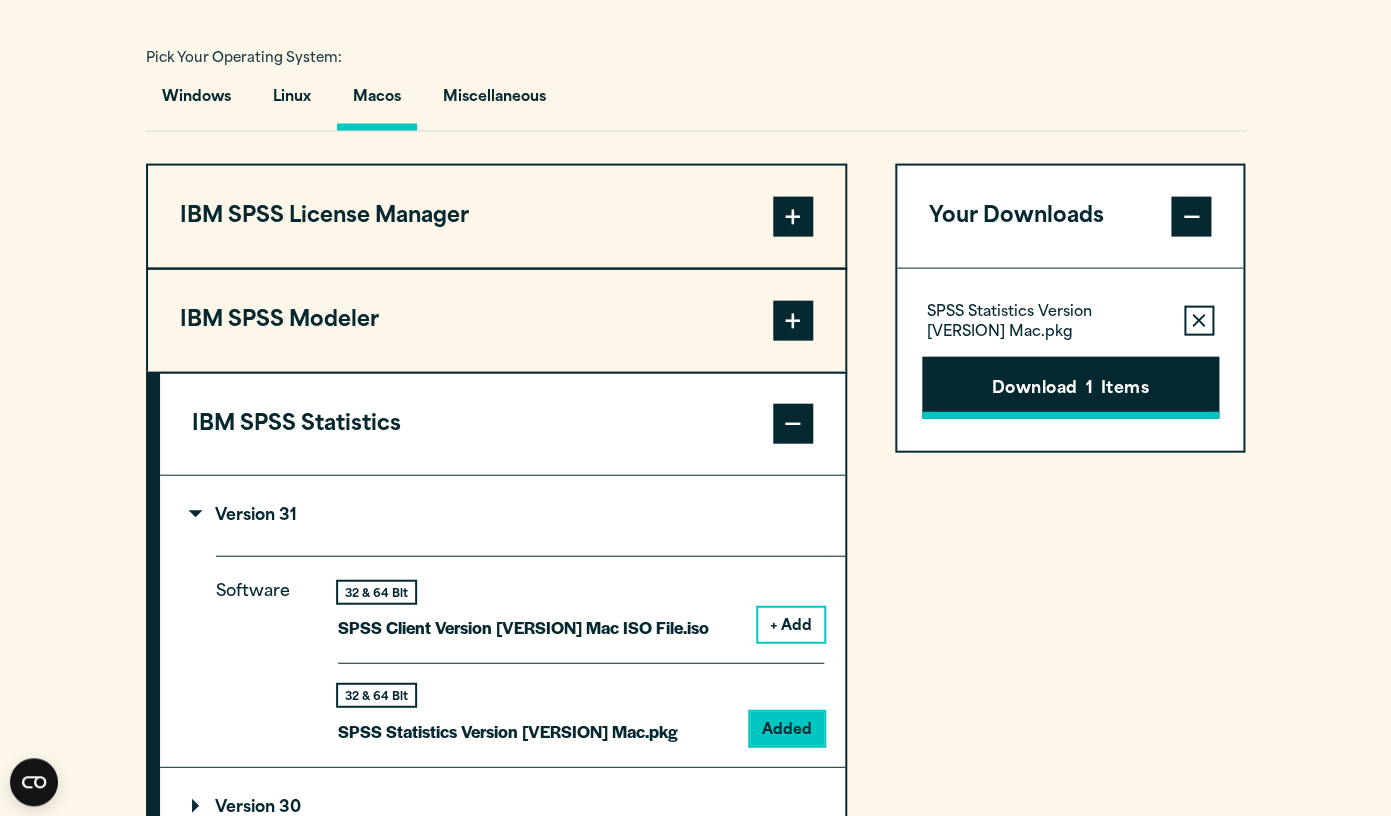 click on "Download  1  Items" at bounding box center (1070, 388) 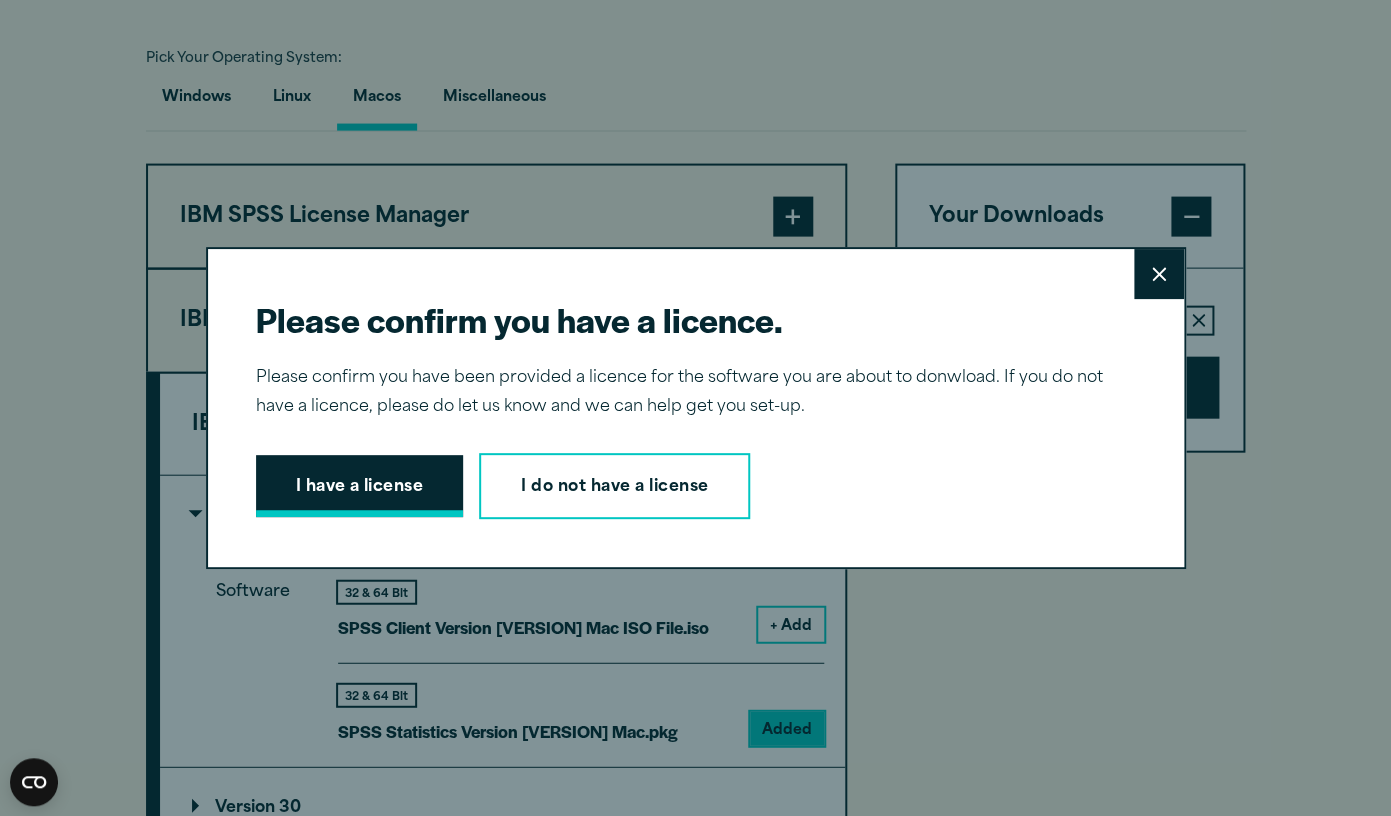 click on "I have a license" at bounding box center (360, 486) 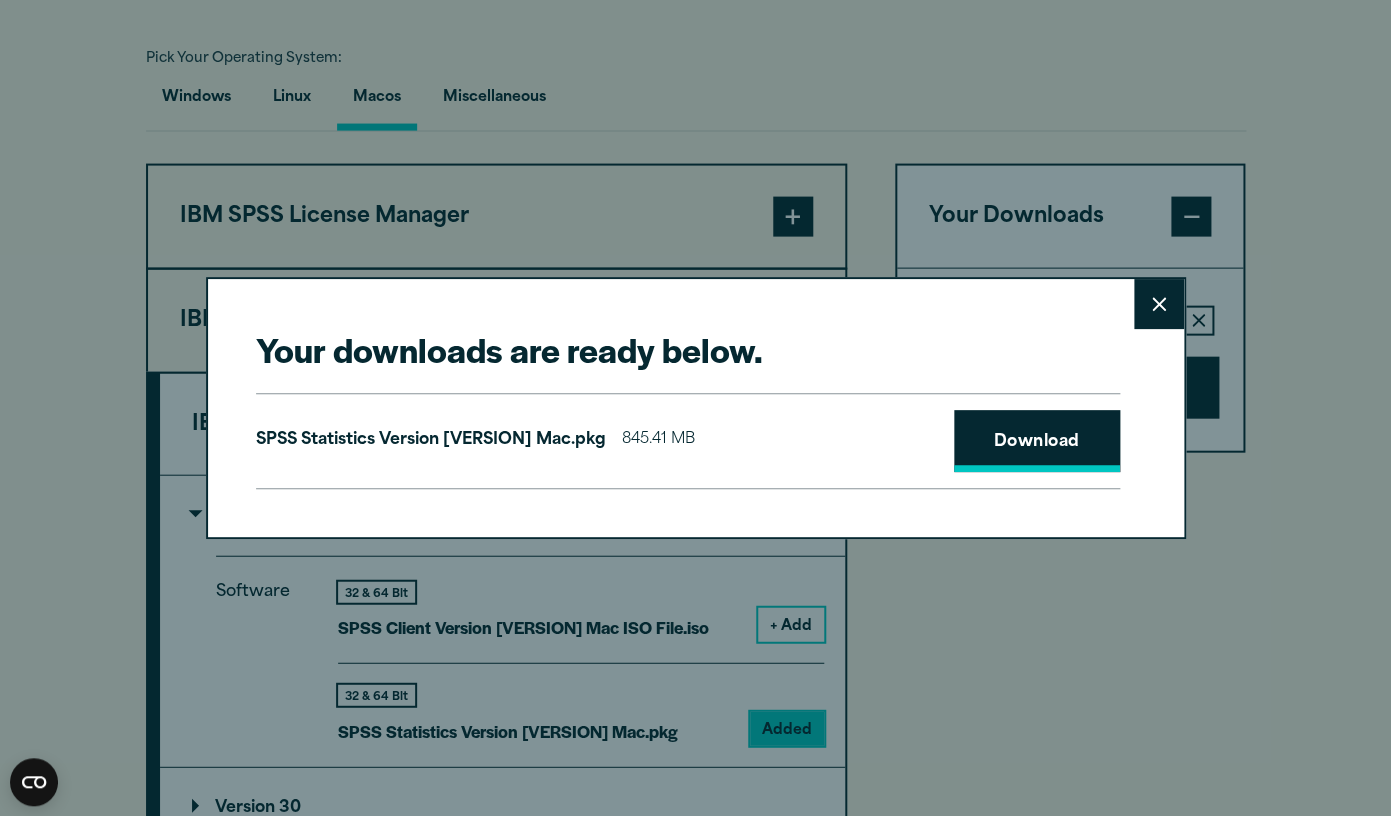 click on "Download" at bounding box center [1037, 441] 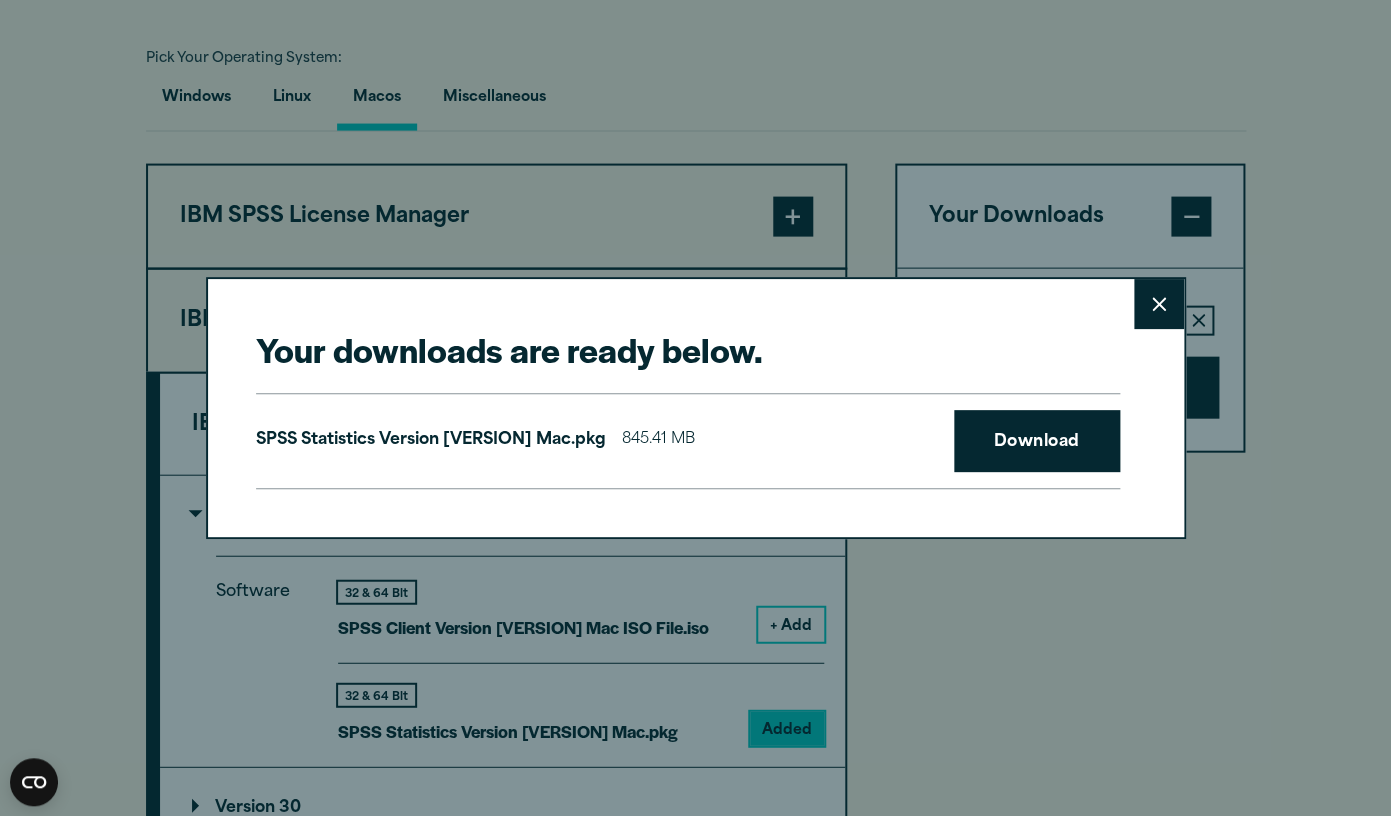 click on "Your downloads are ready below.
Close
SPSS Statistics Version 31 Mac.pkg
845.41 MB
Download" at bounding box center (695, 408) 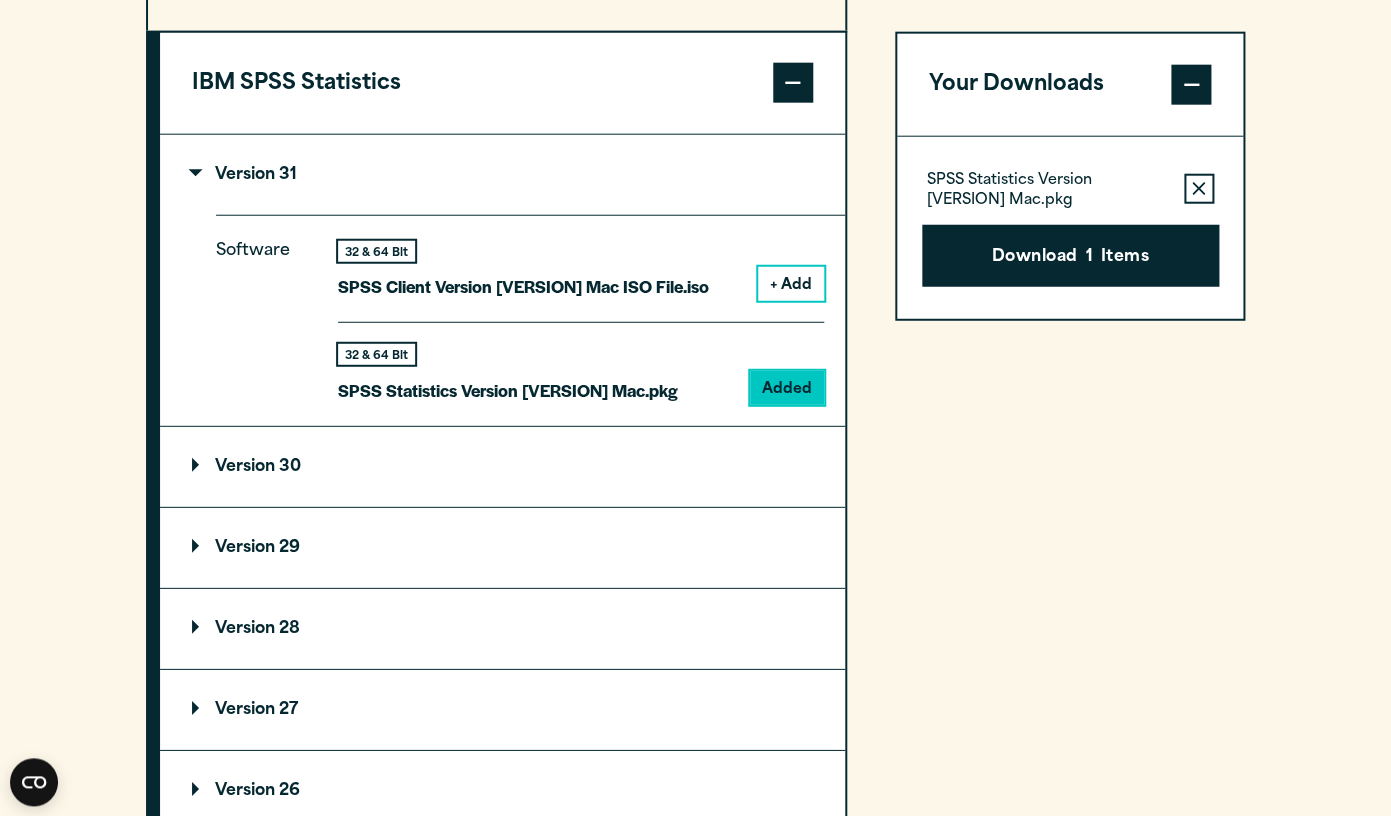 scroll, scrollTop: 1792, scrollLeft: 0, axis: vertical 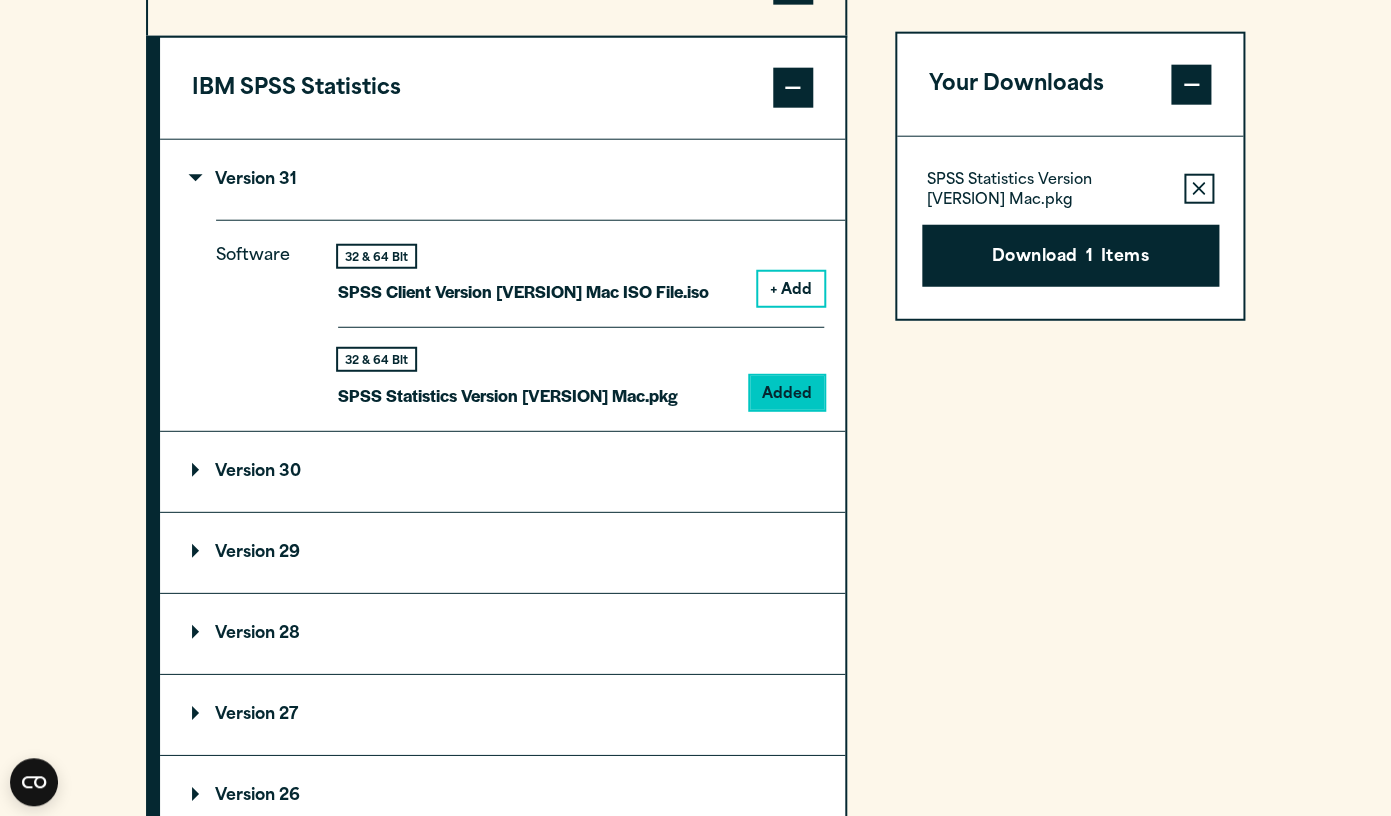 click on "+ Add" at bounding box center (791, 289) 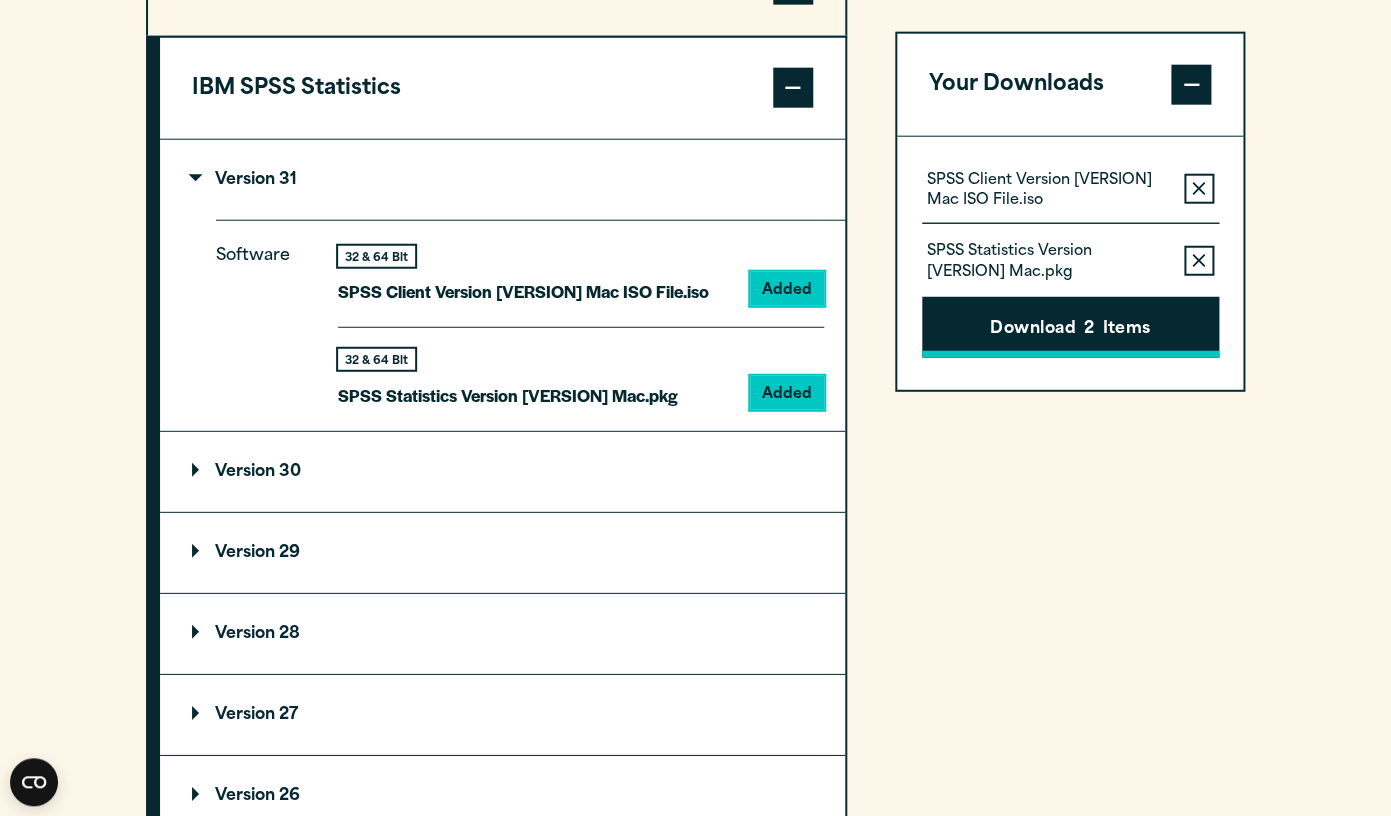 click on "Download  2  Items" at bounding box center (1070, 328) 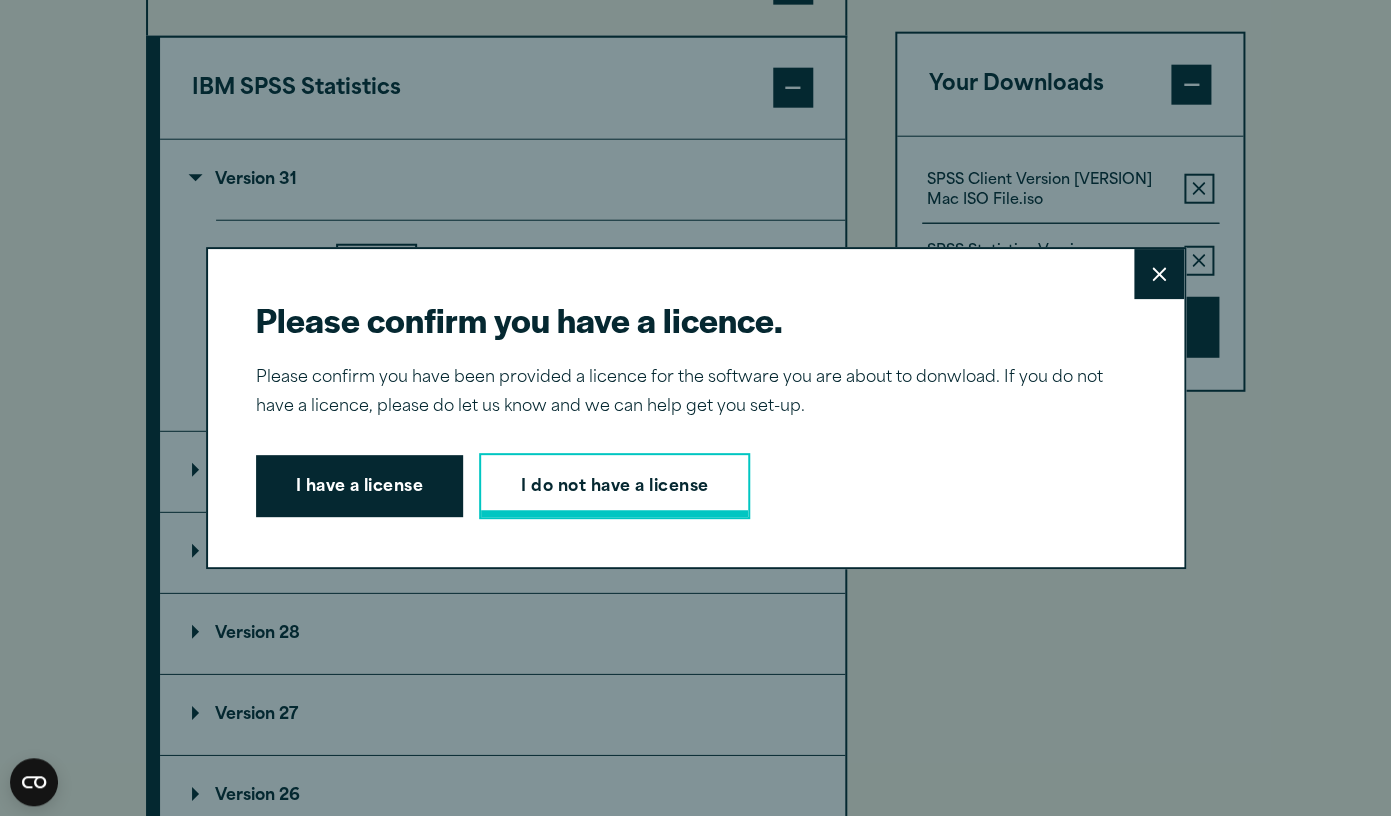 click on "I do not have a license" at bounding box center [614, 486] 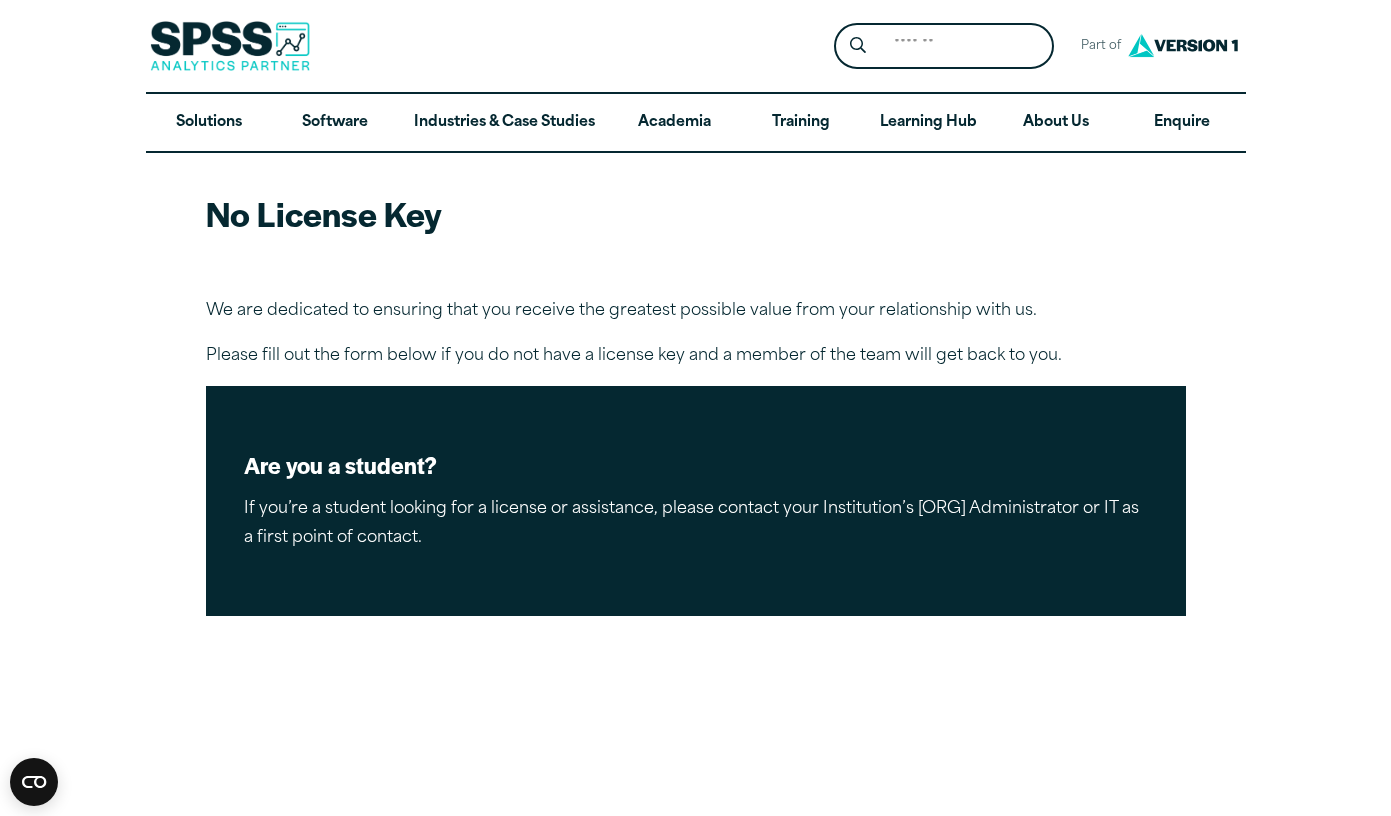 scroll, scrollTop: 0, scrollLeft: 0, axis: both 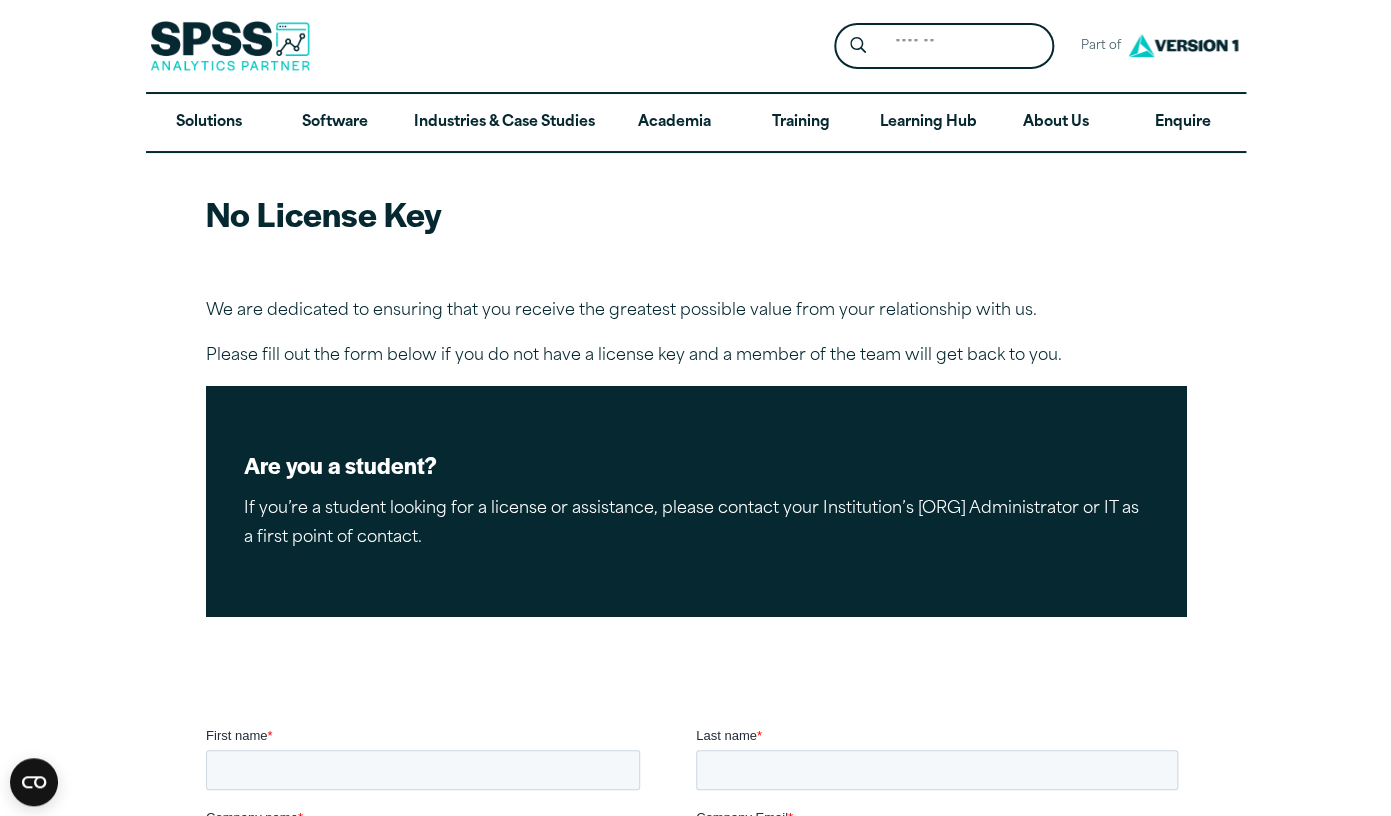 click on "No License Key
We are dedicated to ensuring that you receive the greatest possible value from your relationship with us.
Please fill out the form below if you do not have a license key and a member of the team will get back to you.
Are you a student?
If you’re a student looking for a license or assistance, please contact your Institution’s SPSS Administrator or IT as a first point of contact." at bounding box center (695, 709) 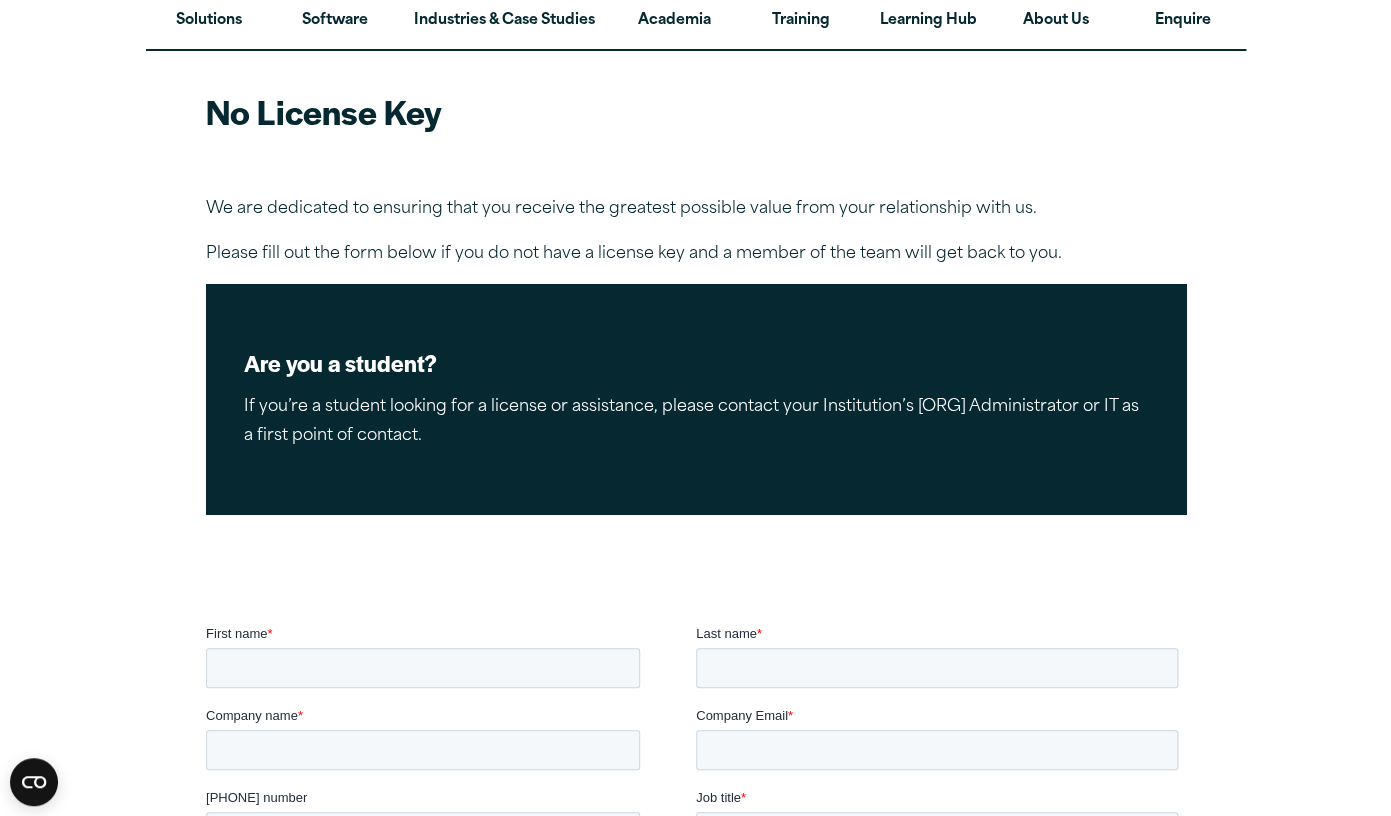 scroll, scrollTop: 96, scrollLeft: 0, axis: vertical 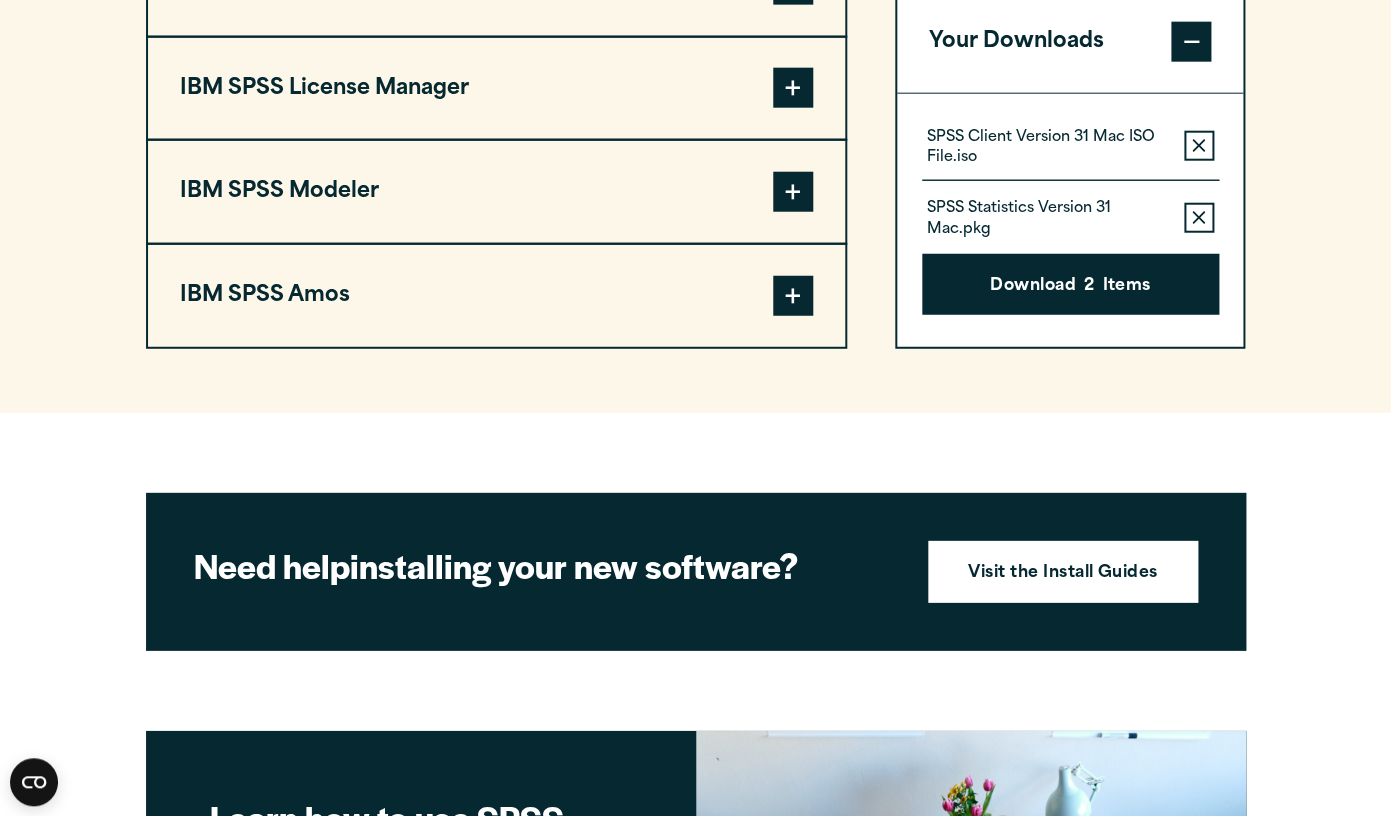 click at bounding box center [793, 88] 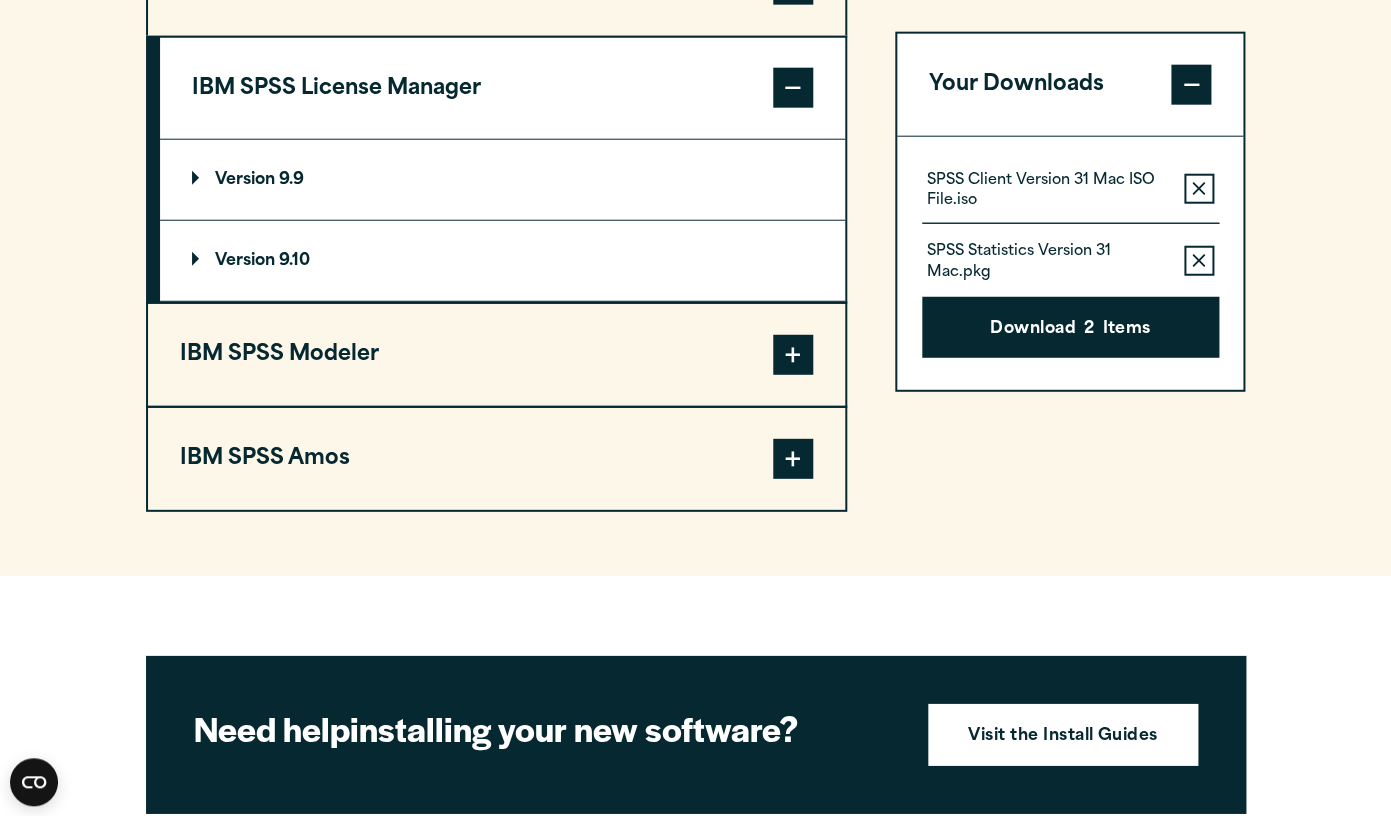 click on "IBM SPSS Data Access Pack Version 8 Plugin 32 & 64 Bit + Add Plugin 2" at bounding box center (695, 16) 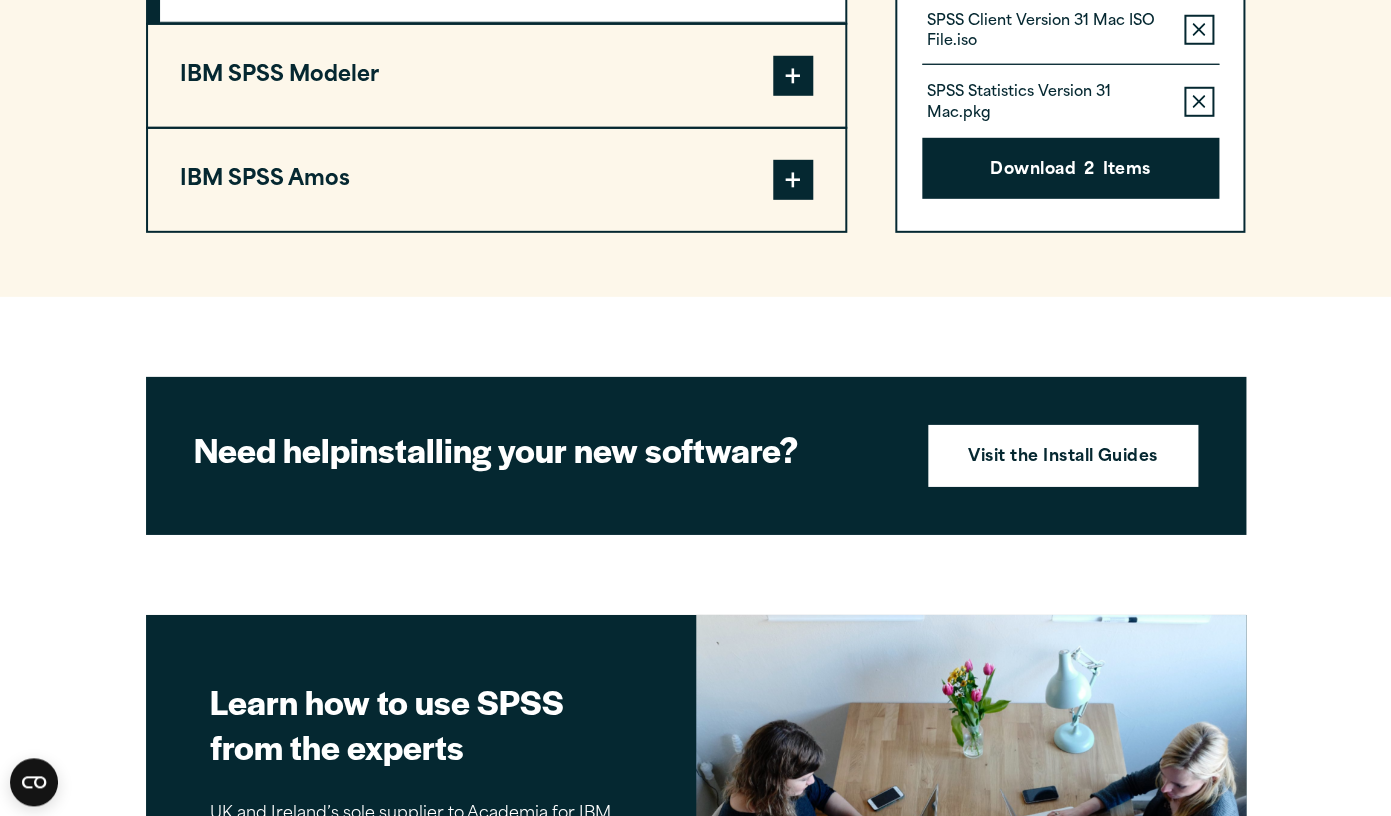 scroll, scrollTop: 2128, scrollLeft: 0, axis: vertical 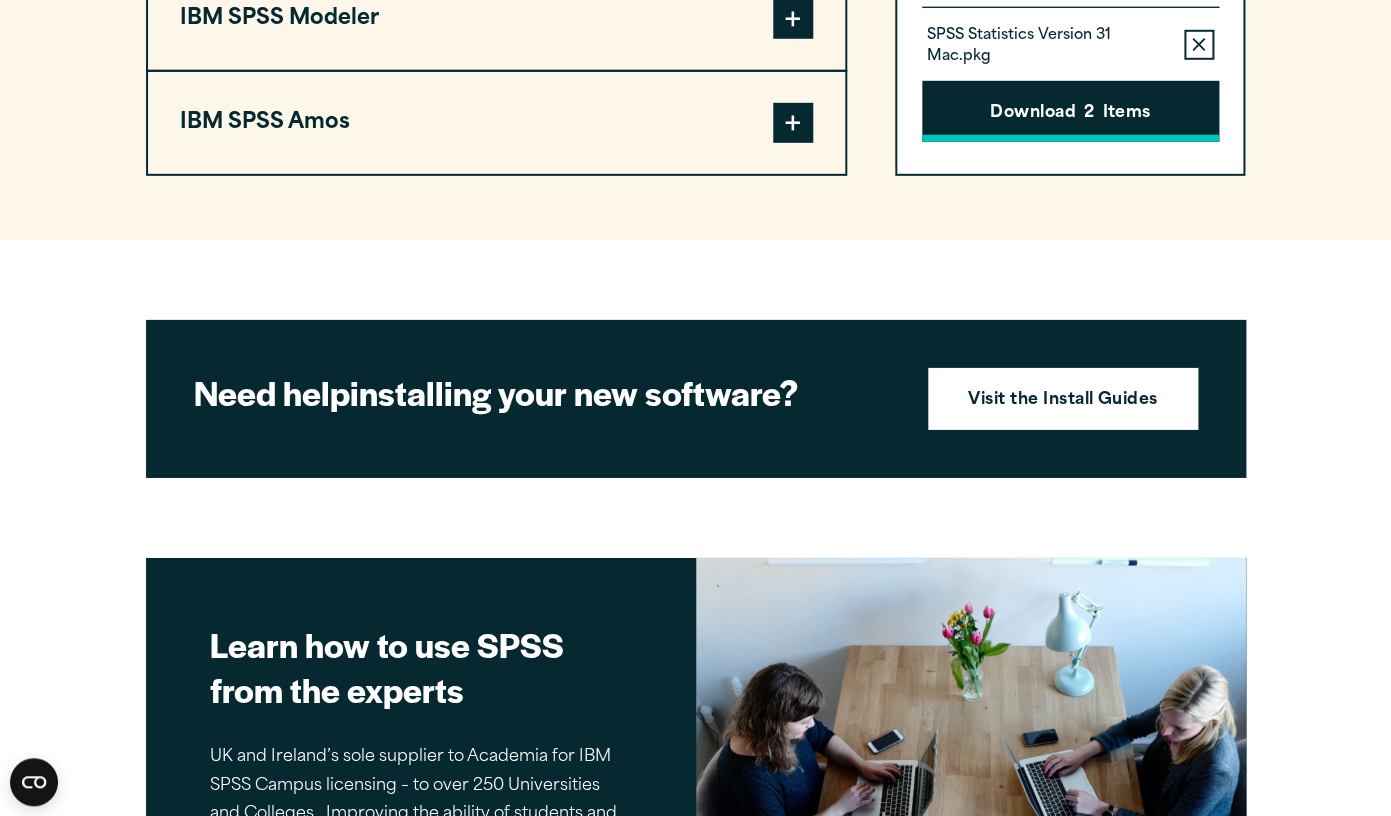 click on "Download  2  Items" at bounding box center (1070, 111) 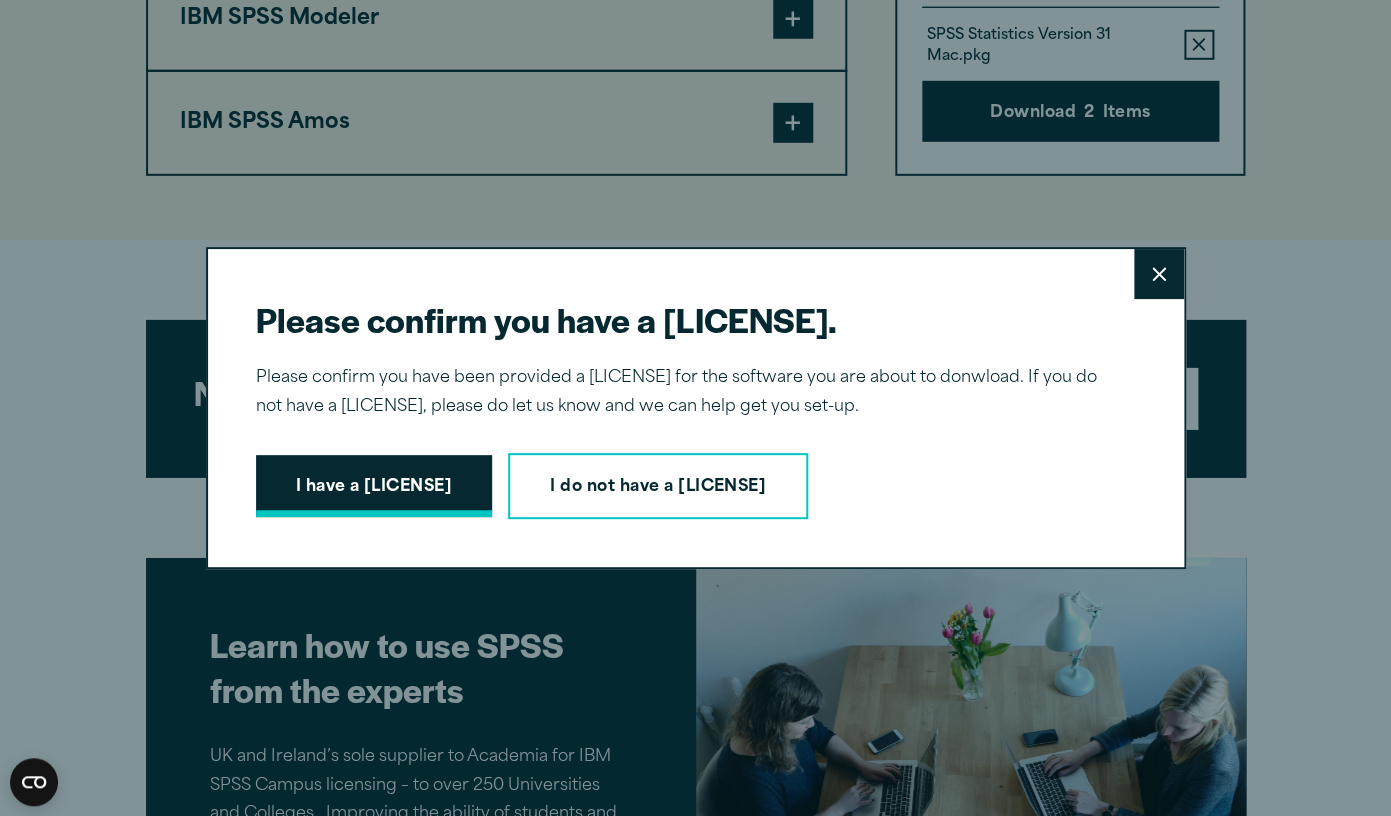 click on "I have a license" at bounding box center (374, 486) 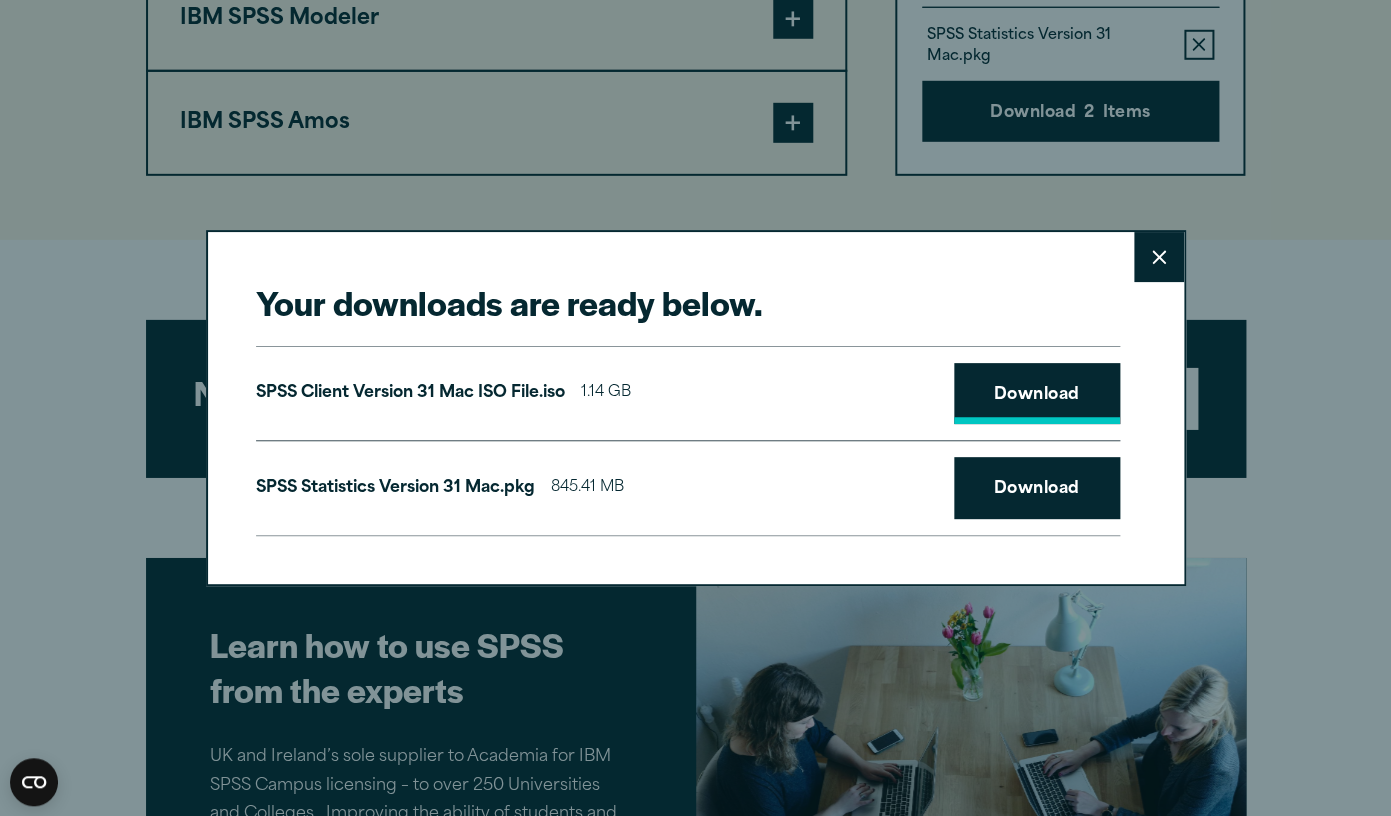 click on "Download" at bounding box center (1037, 394) 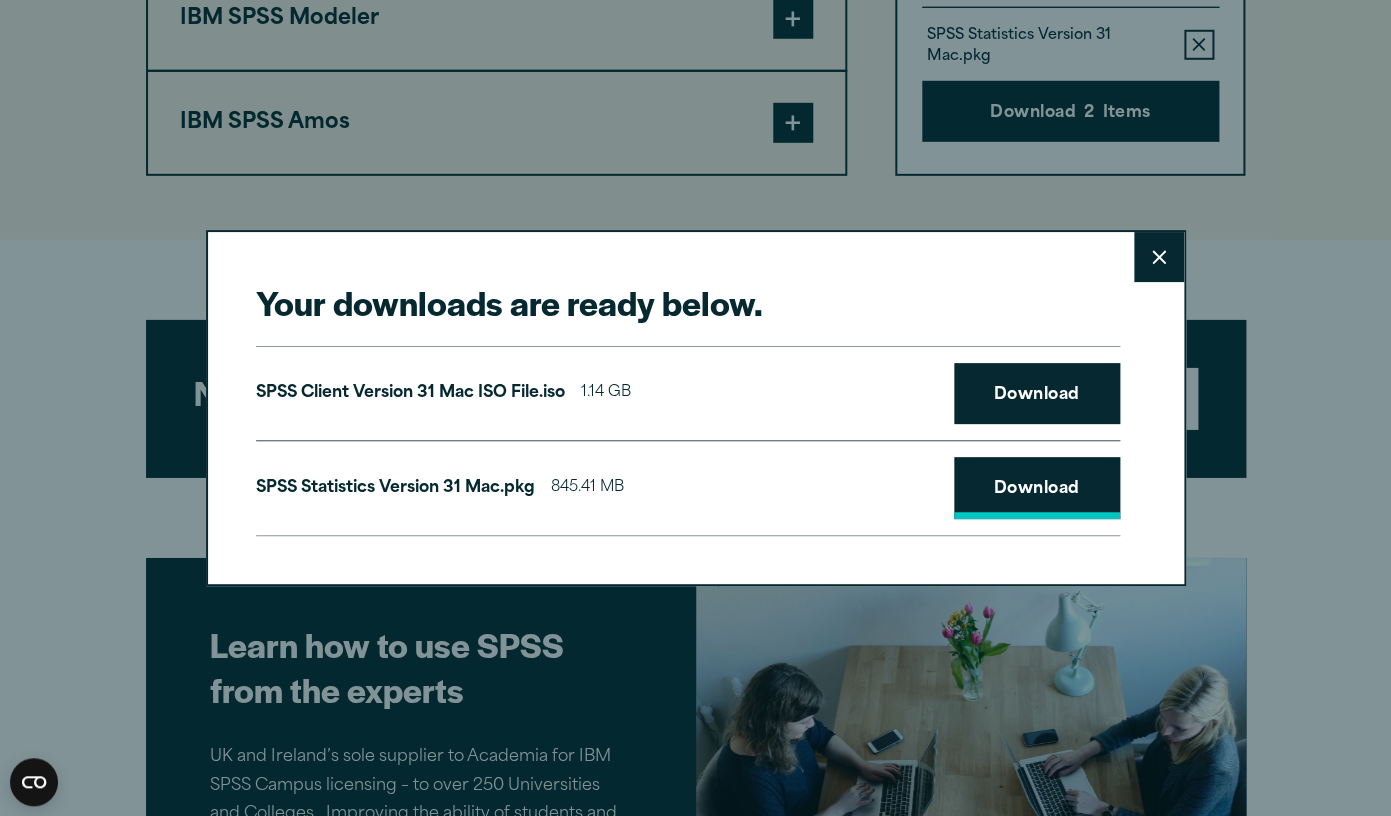 click on "Download" at bounding box center (1037, 488) 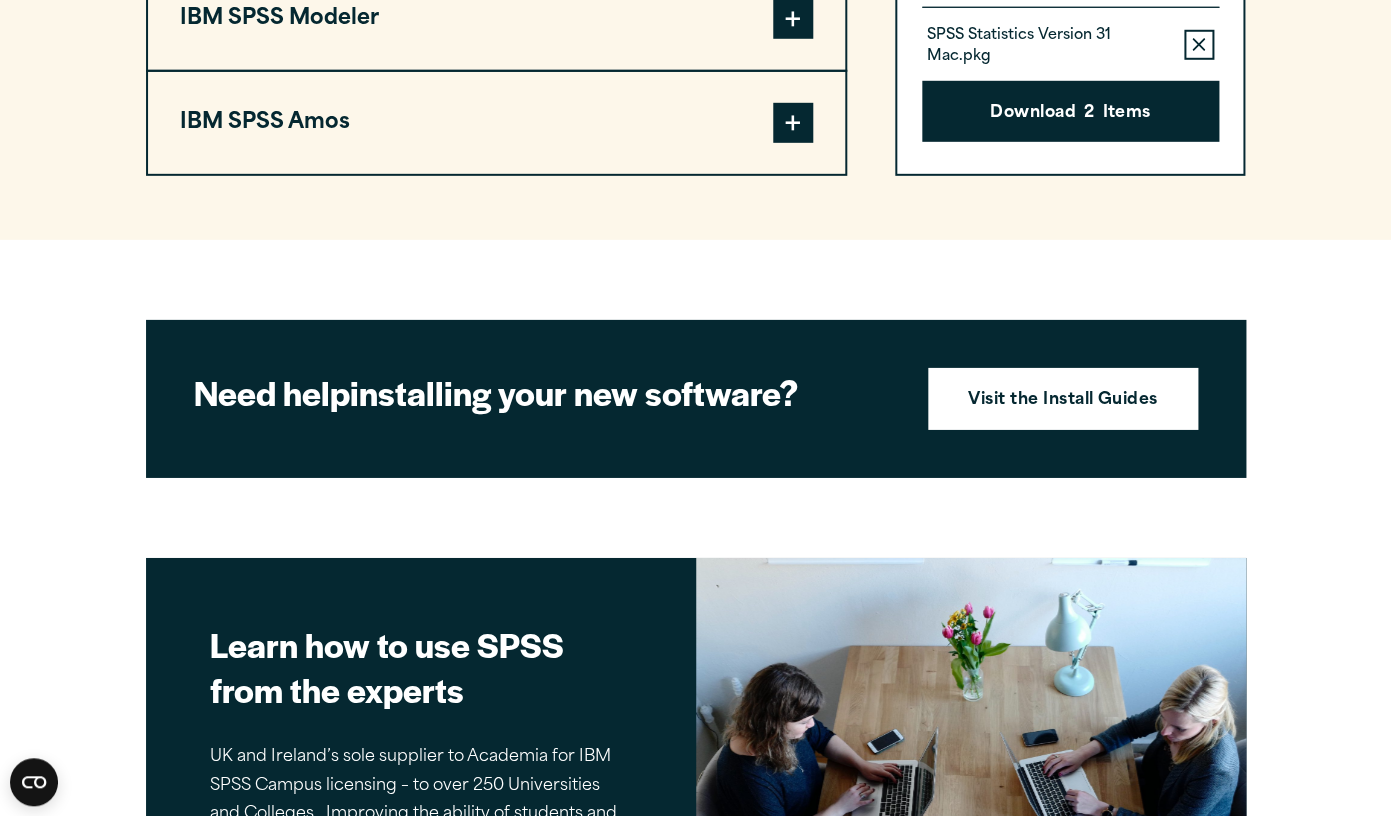 click on "Your downloads are ready below.
Close
SPSS Client Version 31 Mac ISO File.iso
1.14 GB
Download
SPSS Statistics Version 31 Mac.pkg
845.41 MB
Download" at bounding box center [695, 408] 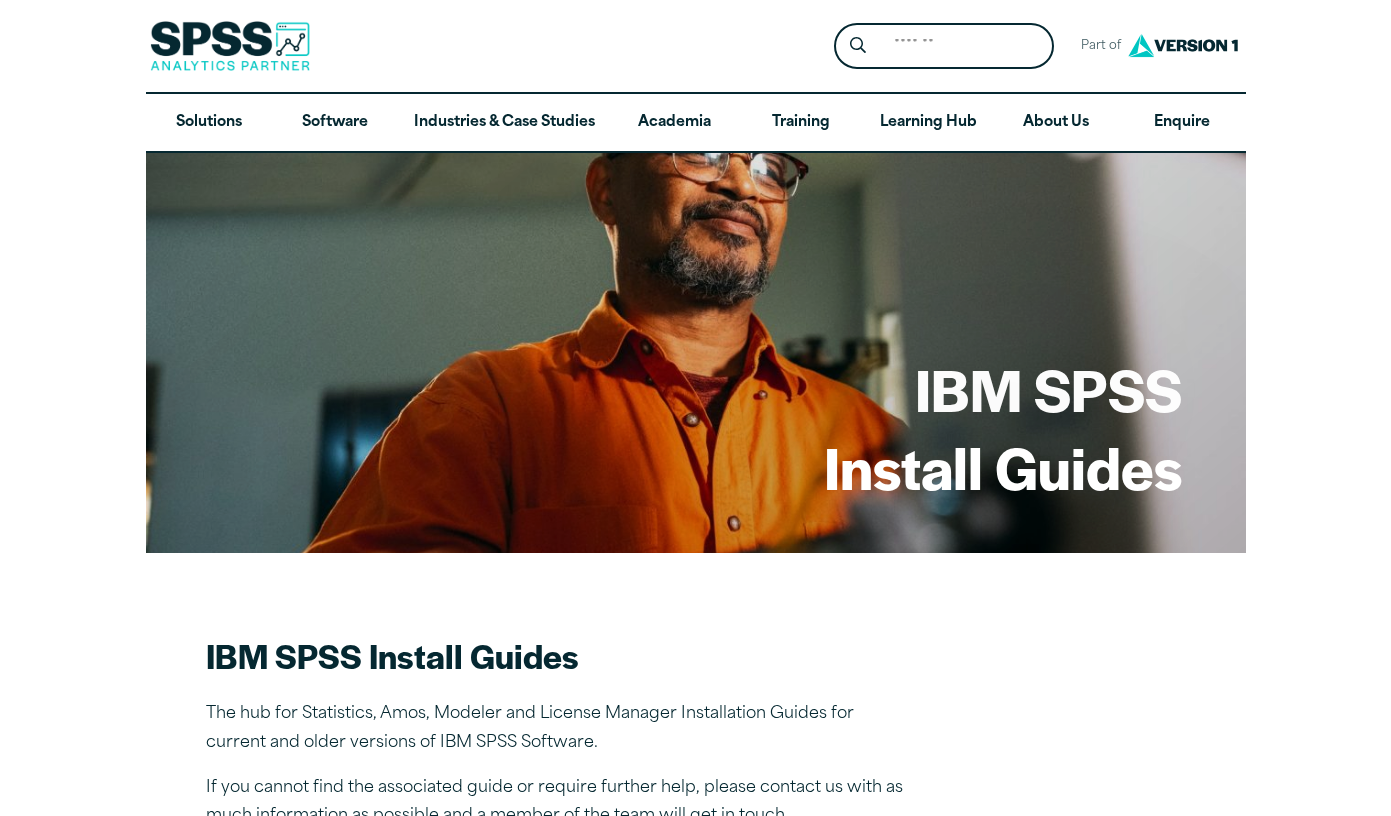 scroll, scrollTop: 0, scrollLeft: 0, axis: both 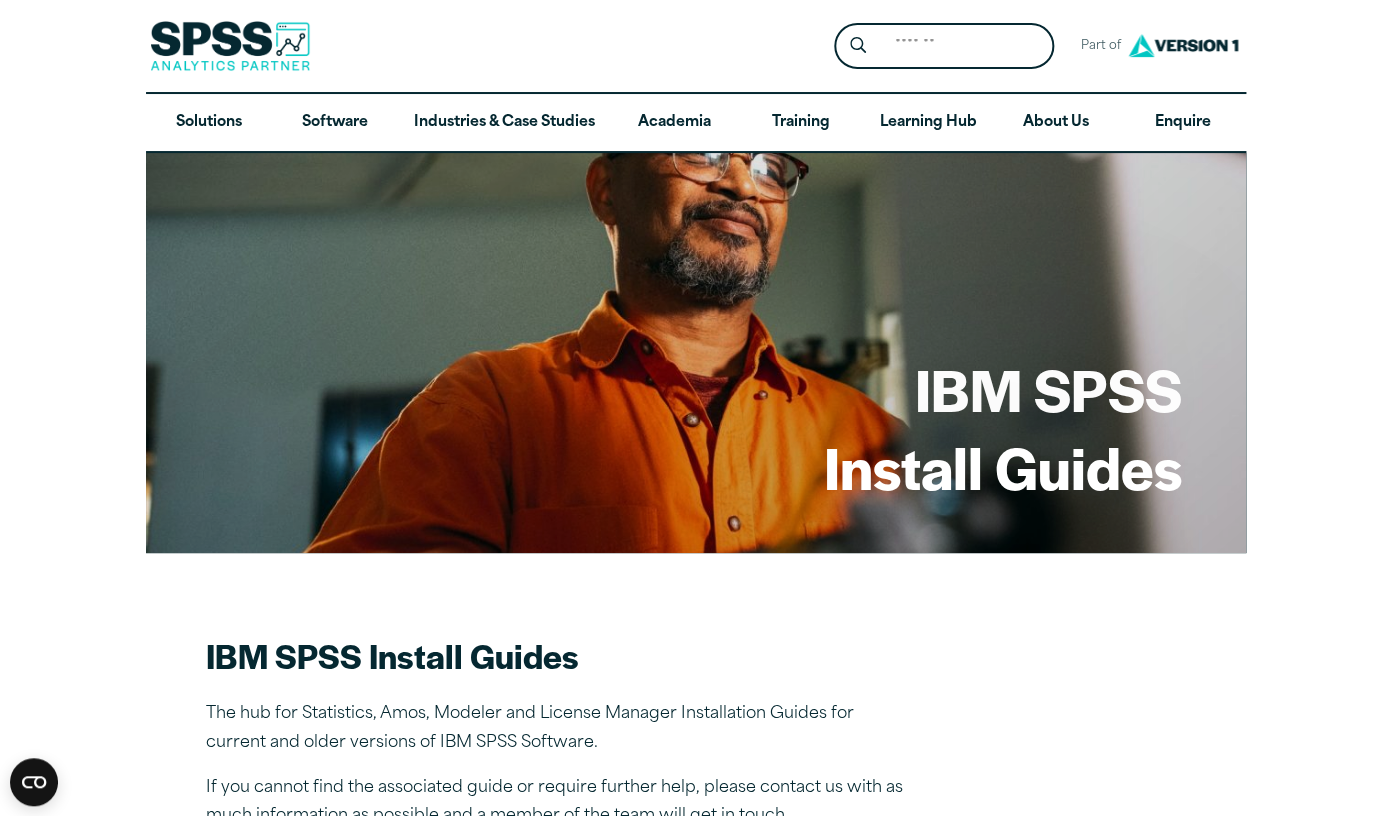 click on "IBM SPSS Install Guides
IBM SPSS Install Guides
The hub for Statistics, Amos, Modeler and License Manager Installation Guides for current and older versions of IBM SPSS Software.
If you cannot find the associated guide or require further help, please contact us with as much information as possible and a member of the team will get in touch.
SPSS Statistics Install Guides
Install Guides specific to IBM SPSS Statistics and IBM SPSS Amos
SPSS Install Guides v31
SPSS Statistics v31 Authorised User Install Guide – Windows
Download" at bounding box center [695, 2980] 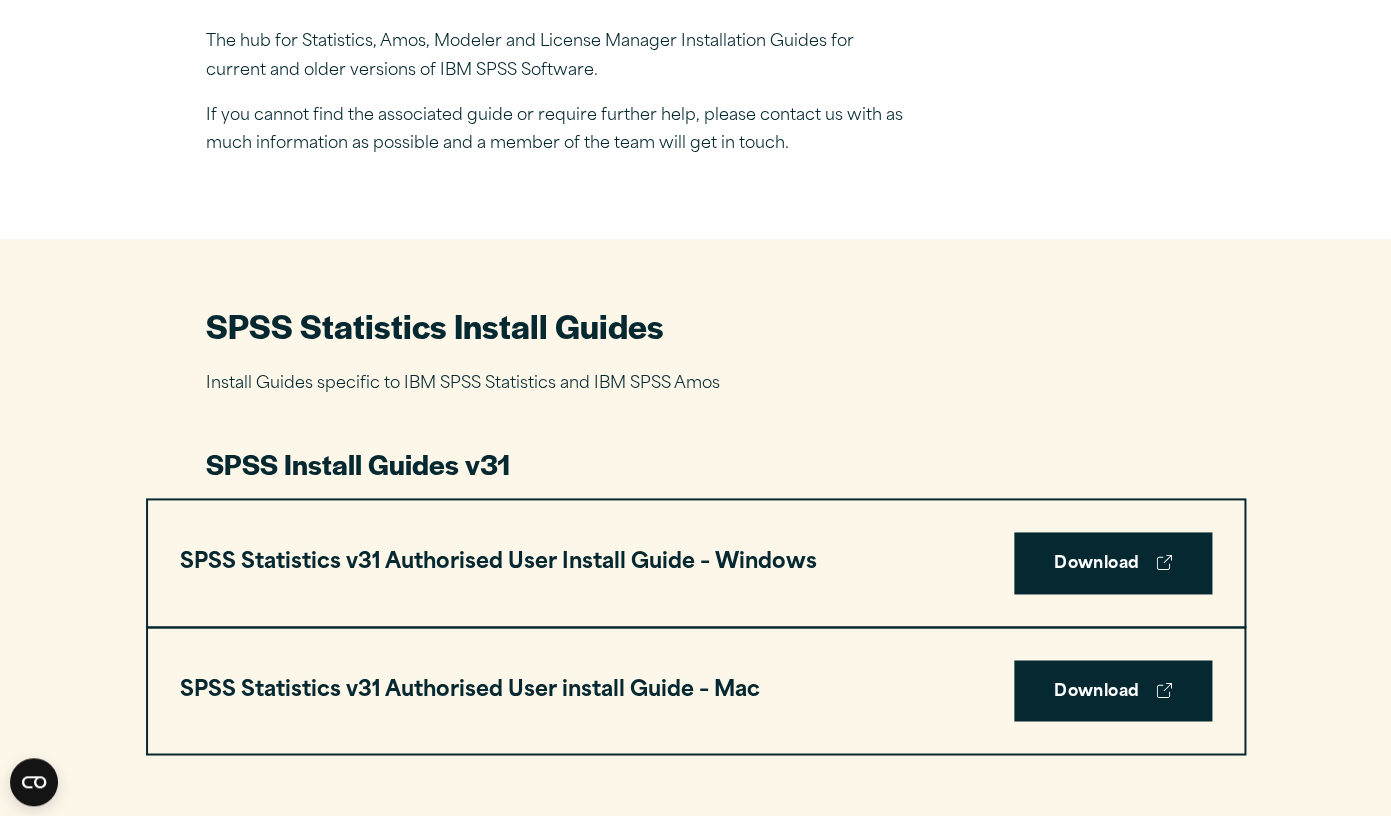 scroll, scrollTop: 720, scrollLeft: 0, axis: vertical 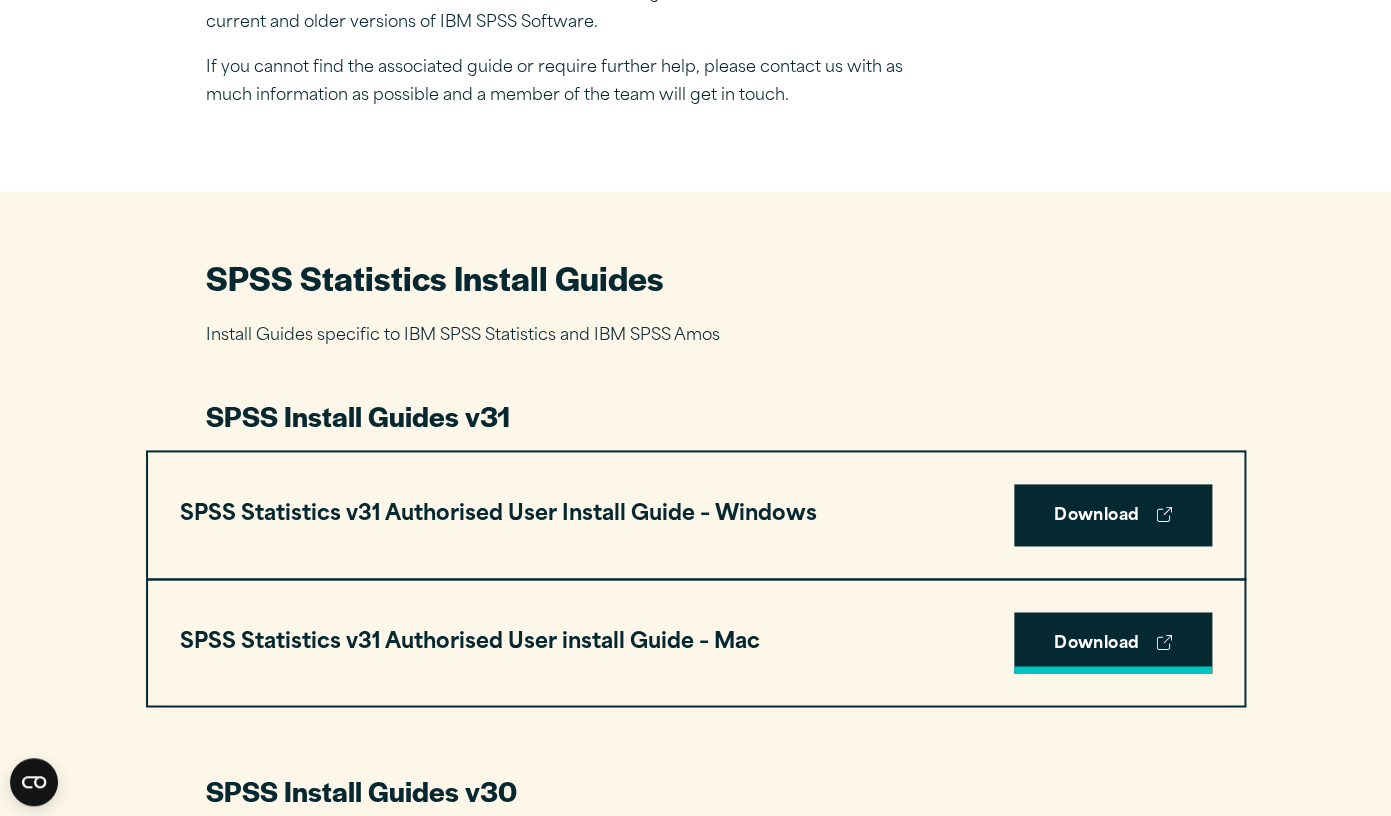 click on "Download" at bounding box center [1113, 643] 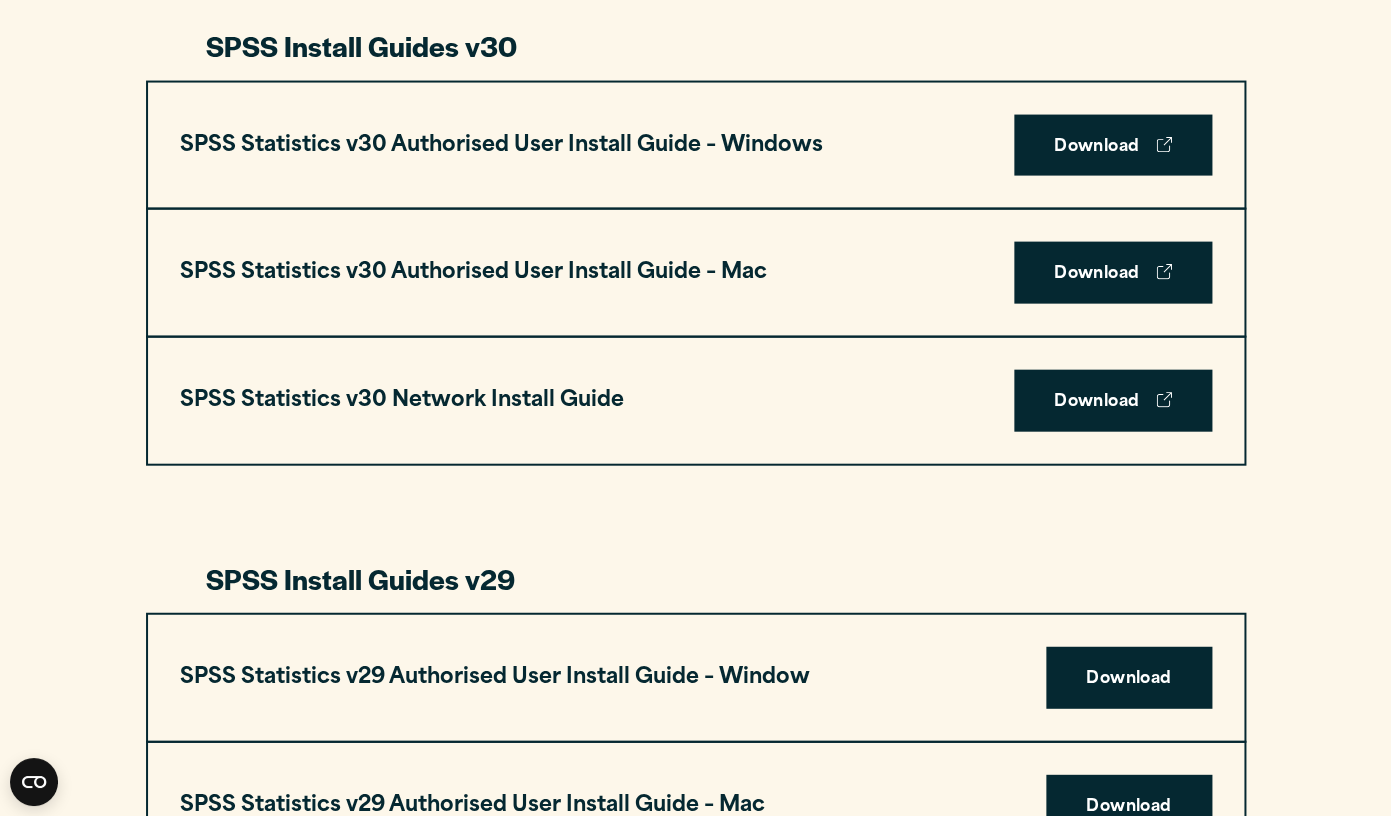 scroll, scrollTop: 1440, scrollLeft: 0, axis: vertical 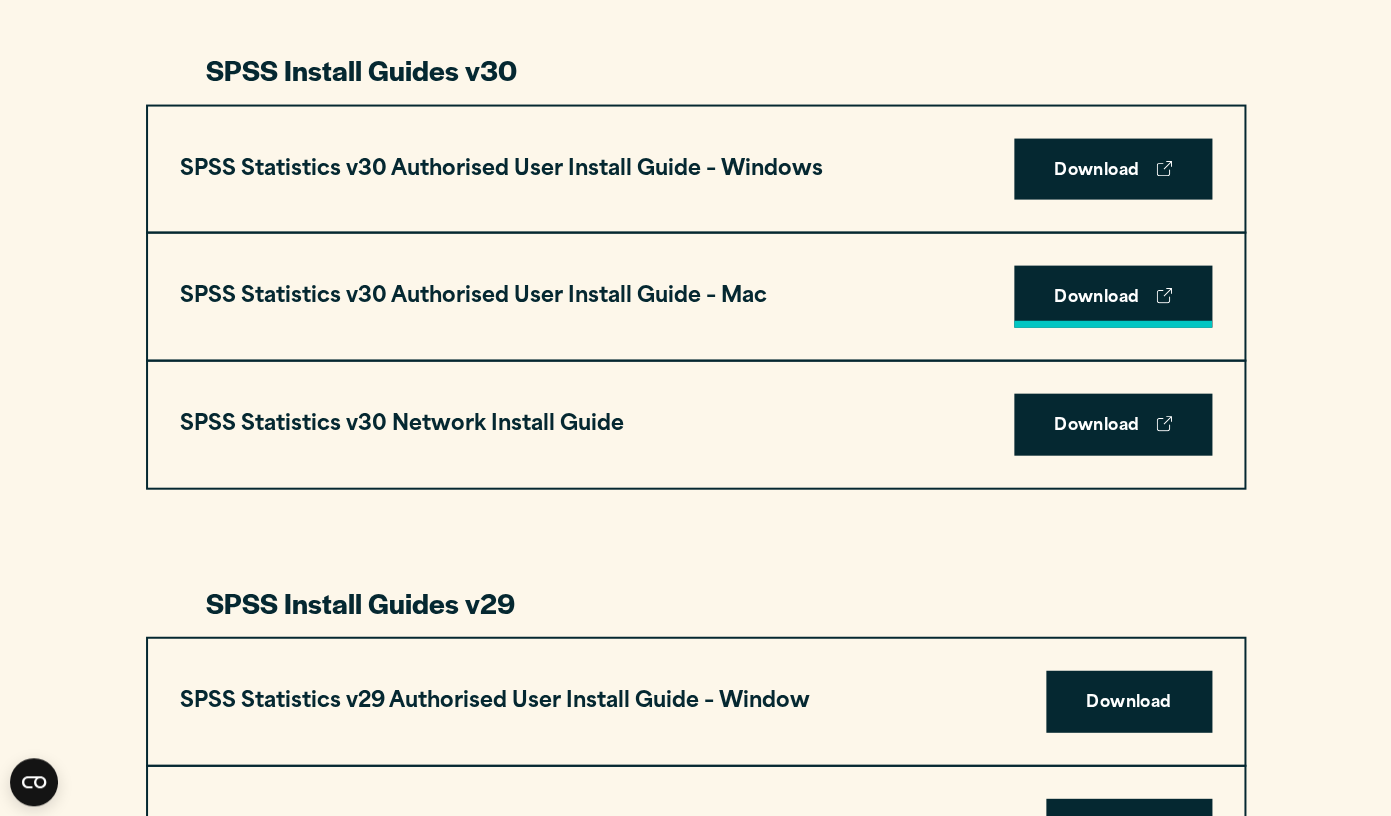 click on "Download" at bounding box center [1113, 297] 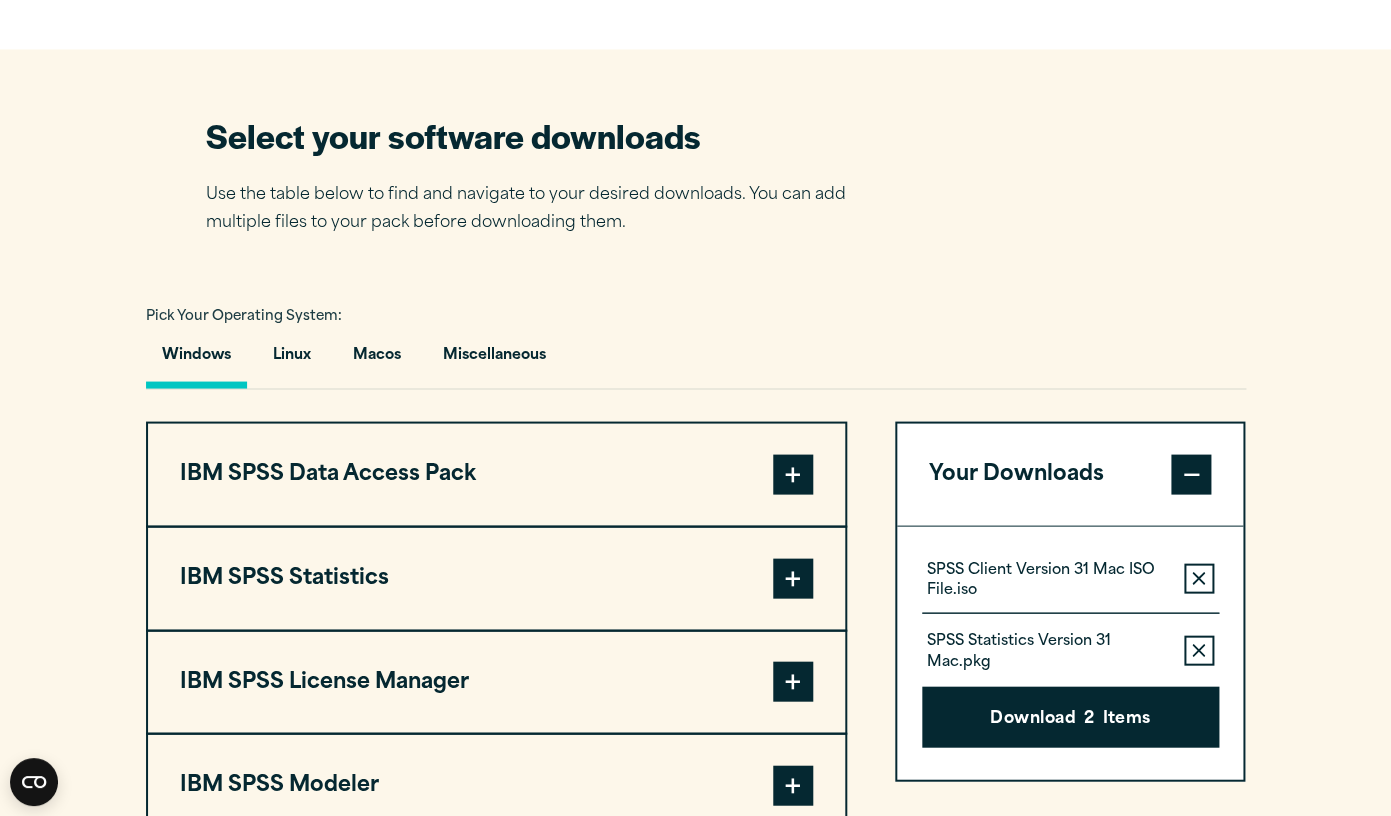 scroll, scrollTop: 1200, scrollLeft: 0, axis: vertical 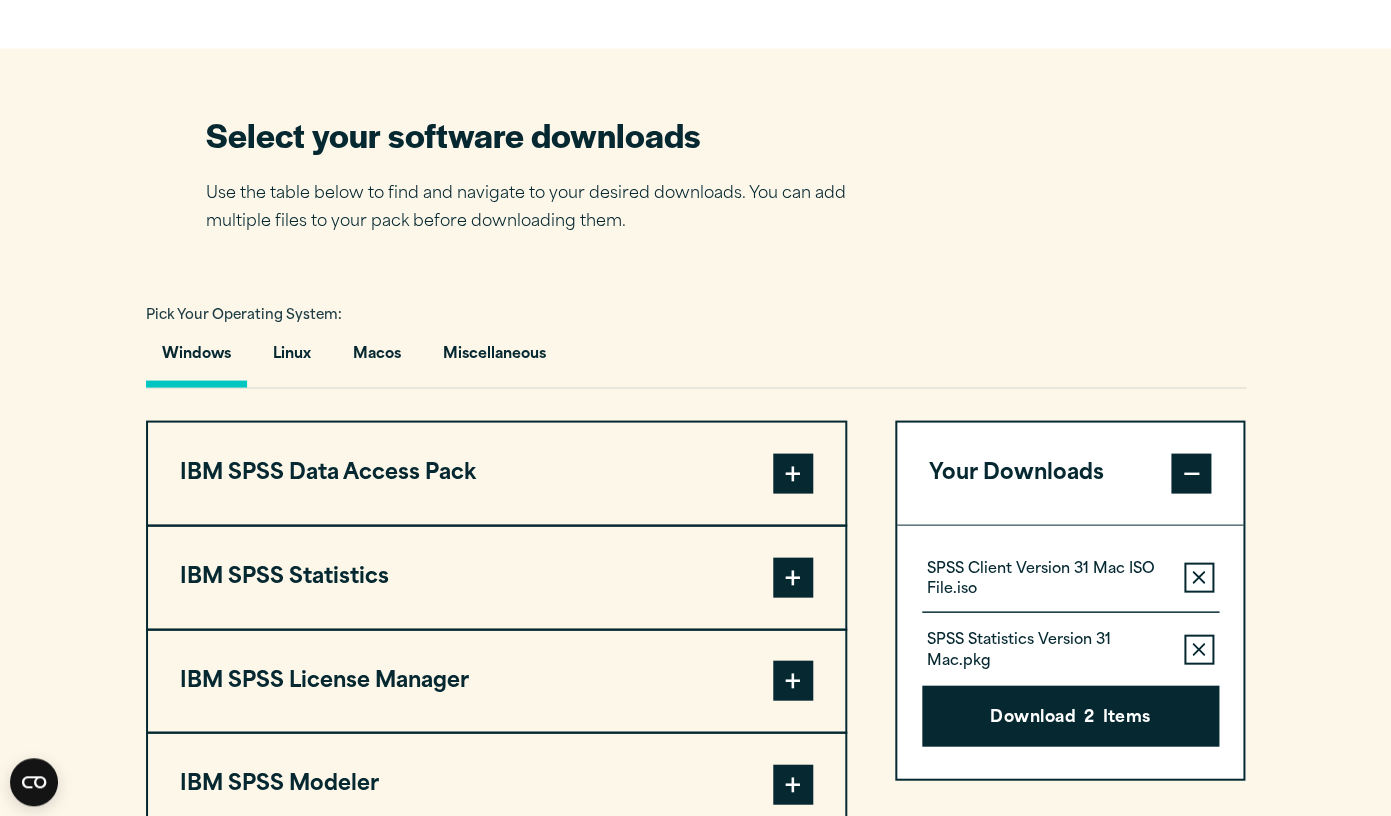 click 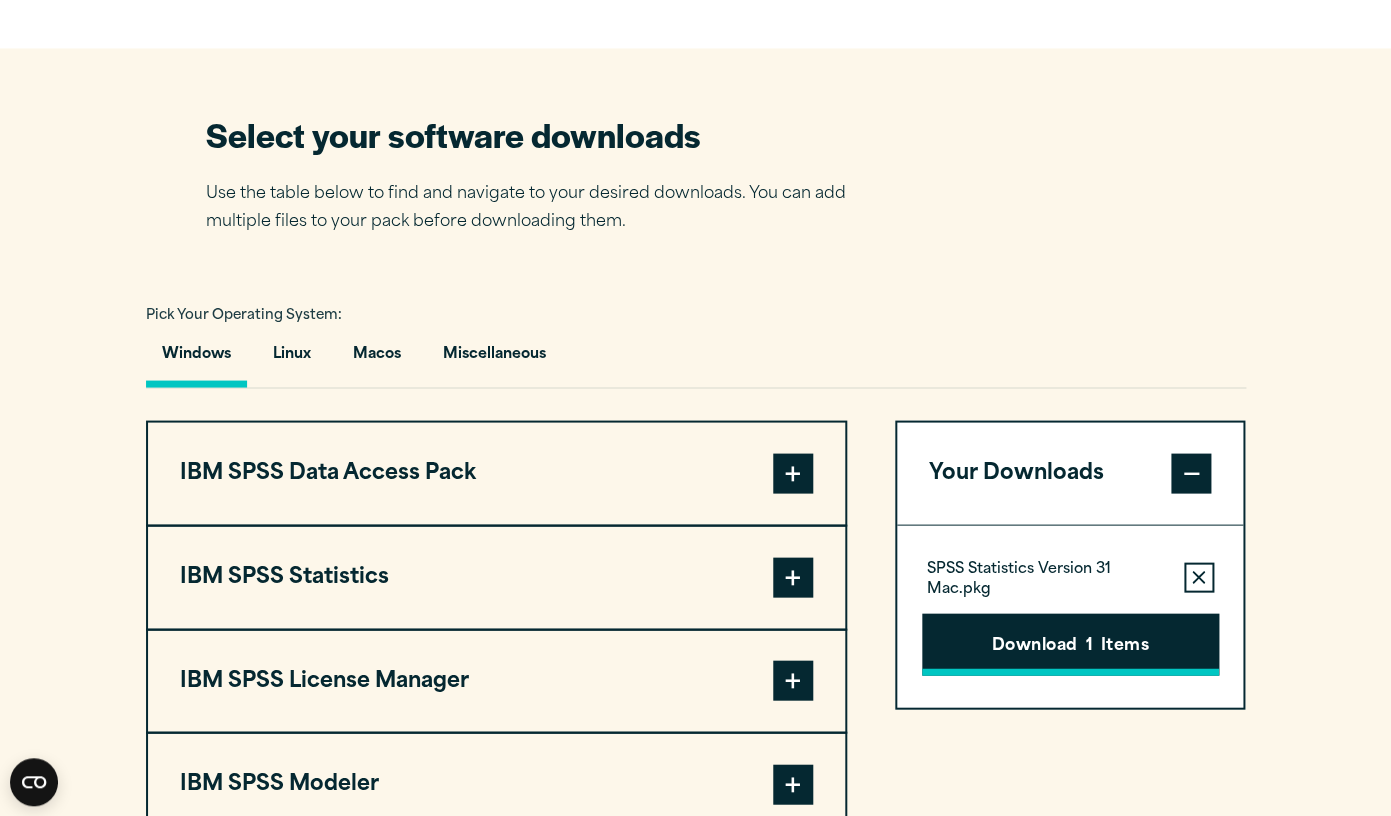 click on "Download  1  Items" at bounding box center (1070, 644) 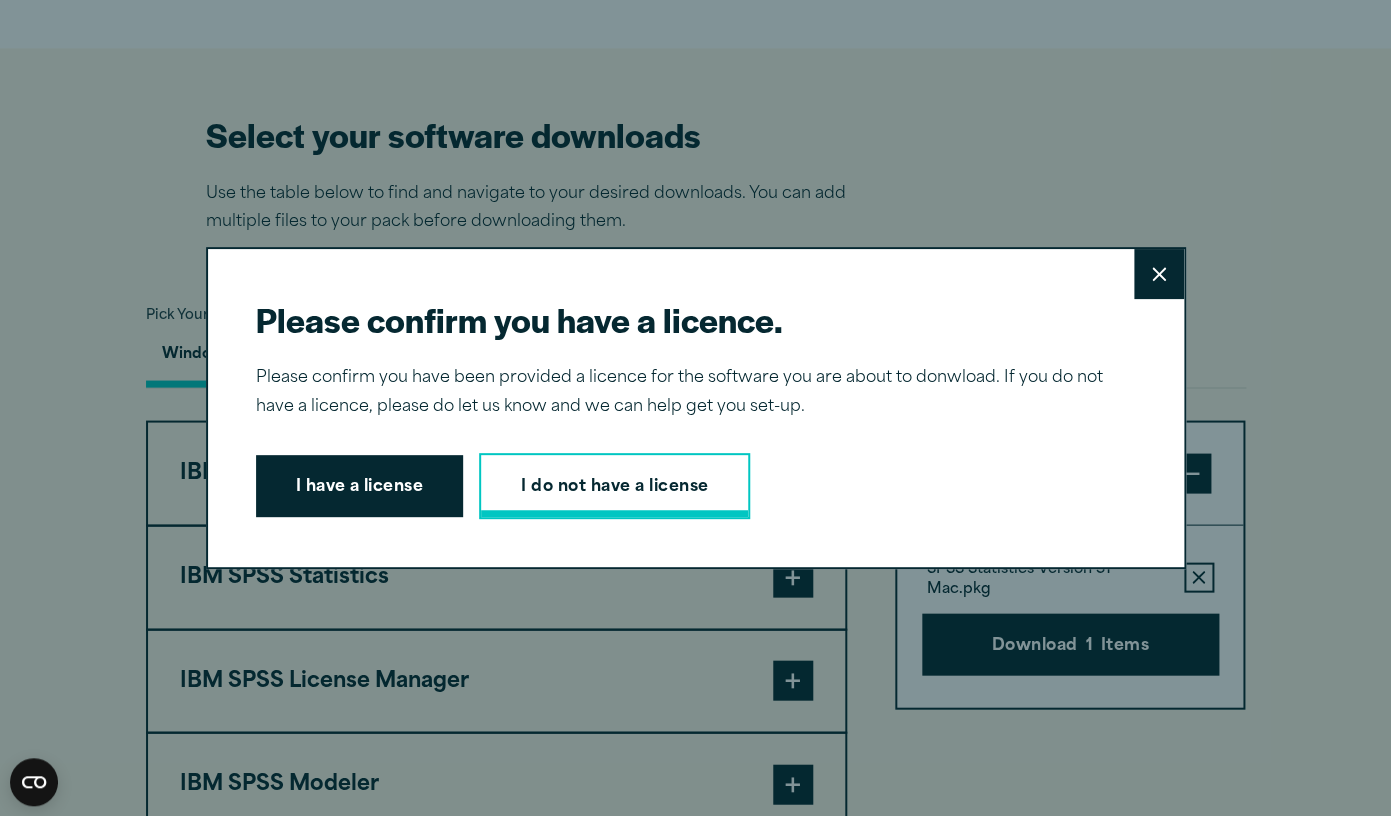 click on "I do not have a license" at bounding box center [614, 486] 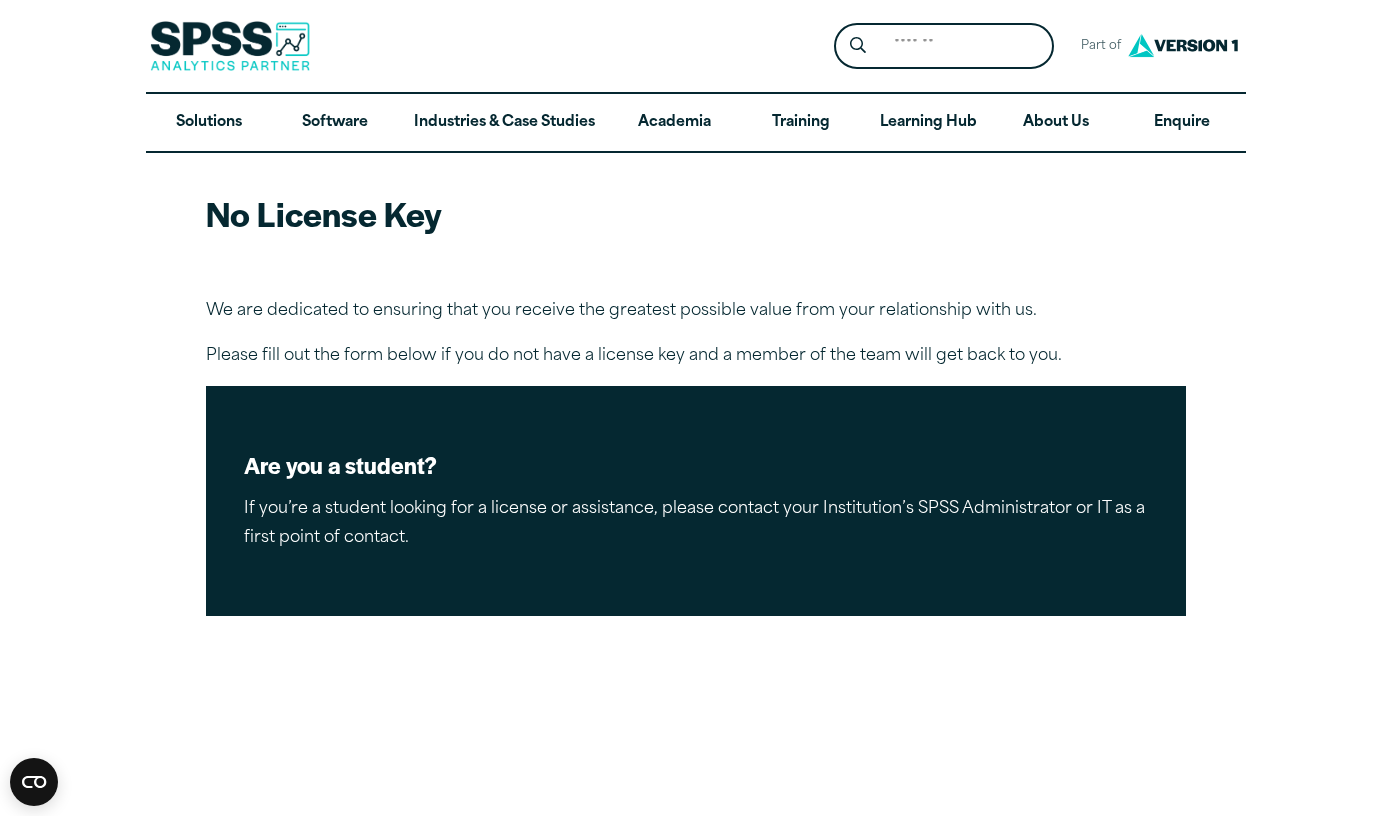 scroll, scrollTop: 0, scrollLeft: 0, axis: both 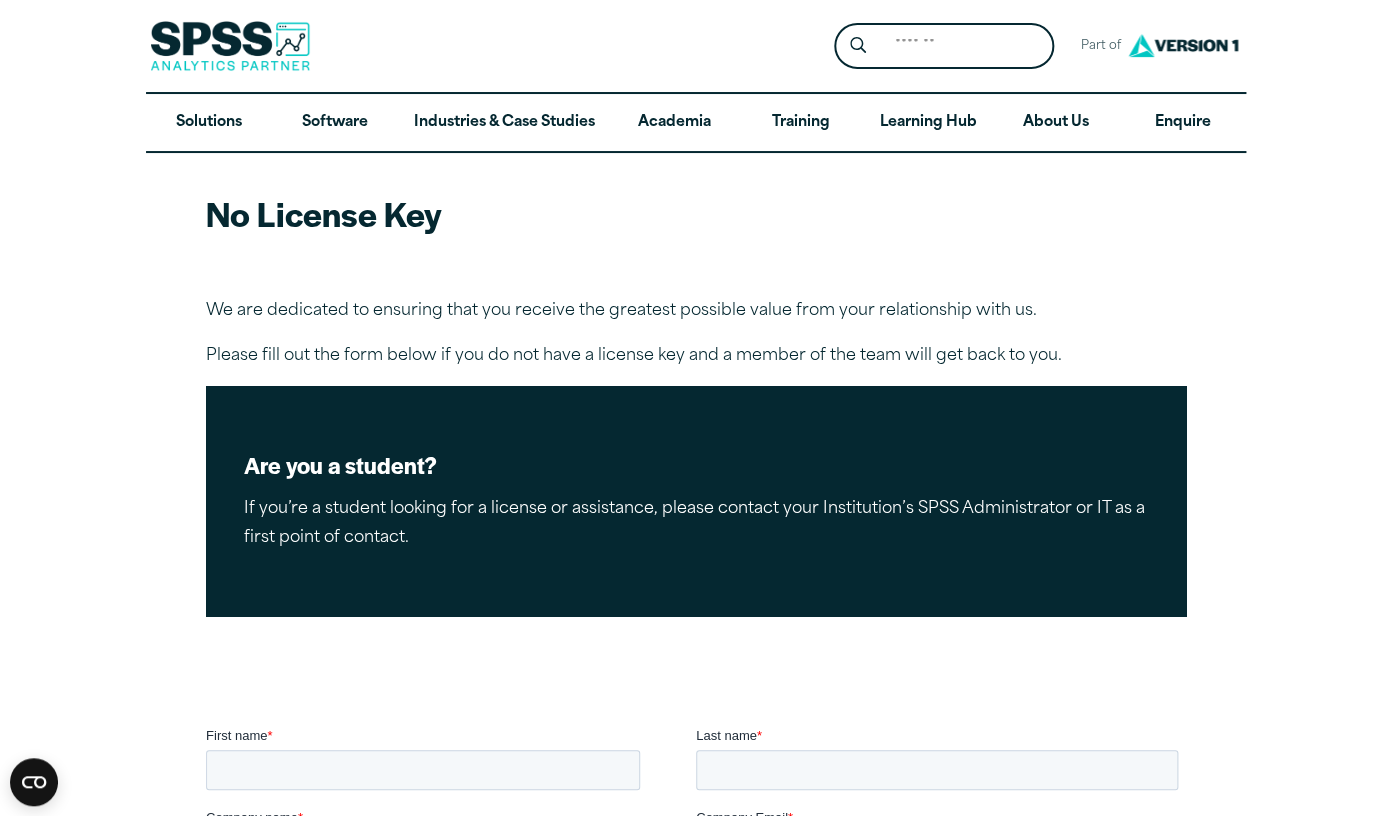 click on "No License Key
We are dedicated to ensuring that you receive the greatest possible value from your relationship with us.
Please fill out the form below if you do not have a license key and a member of the team will get back to you.
Are you a student?
If you’re a student looking for a license or assistance, please contact your Institution’s SPSS Administrator or IT as a first point of contact." at bounding box center (695, 709) 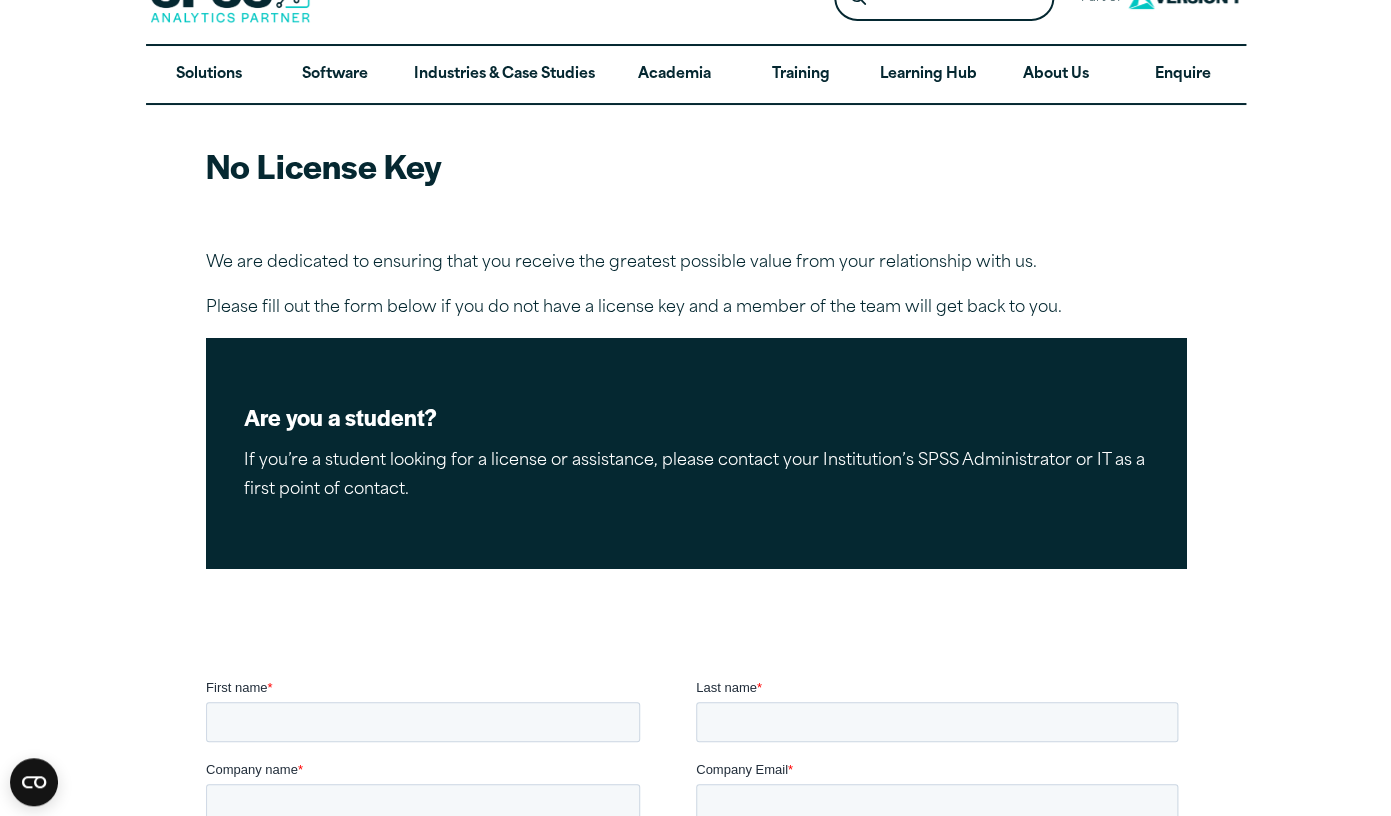 scroll, scrollTop: 0, scrollLeft: 0, axis: both 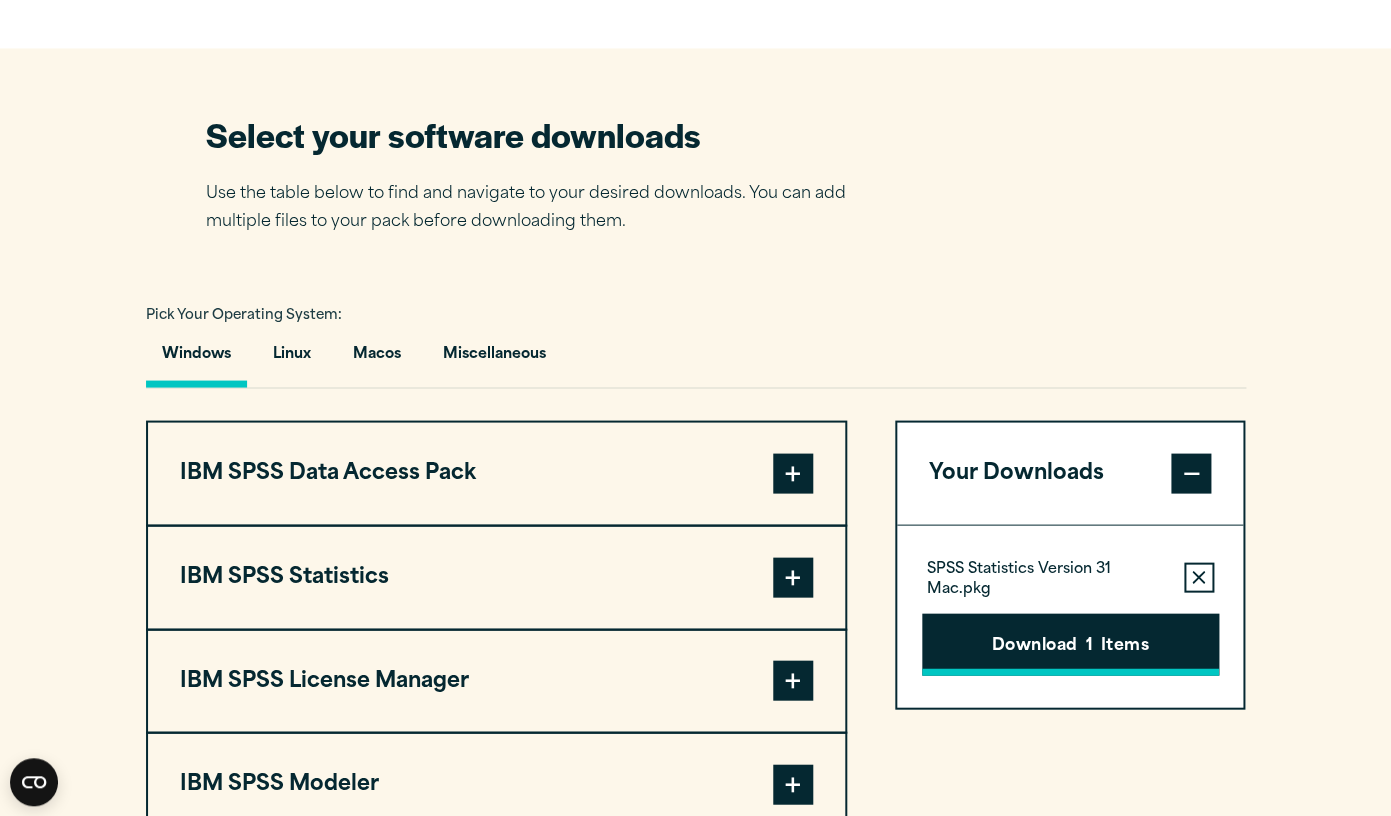 click on "Download  1  Items" at bounding box center [1070, 644] 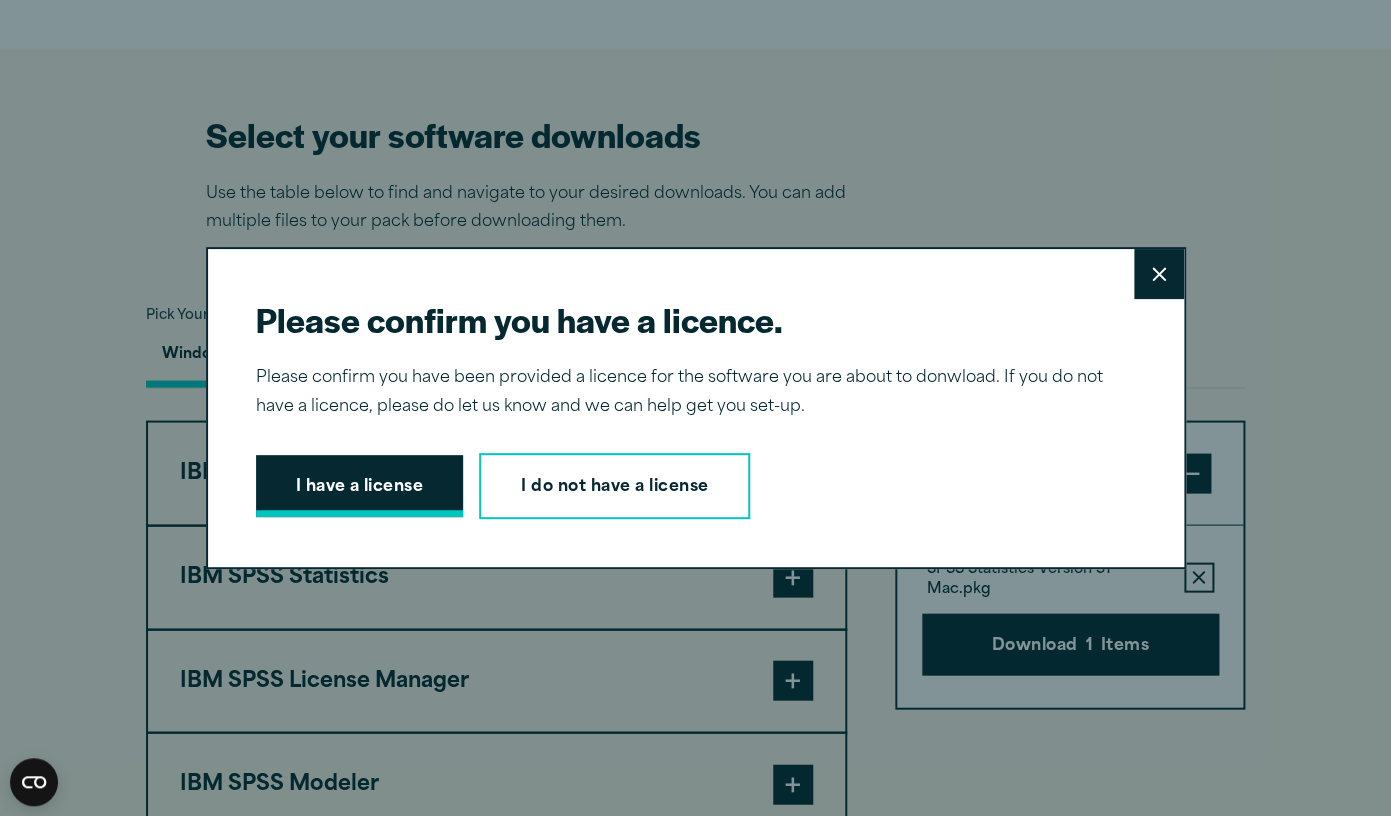 click on "I have a license" at bounding box center (360, 486) 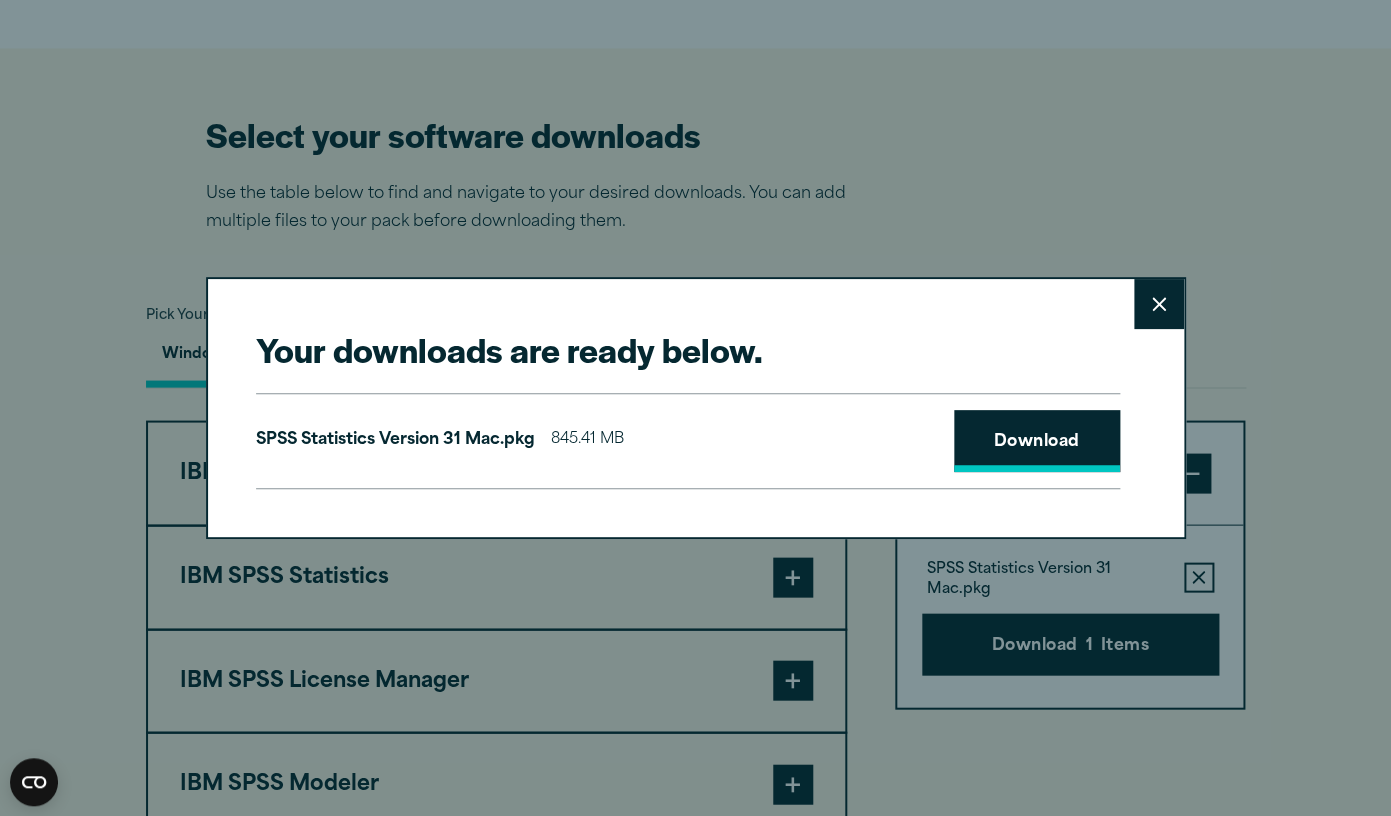 click on "Download" at bounding box center [1037, 441] 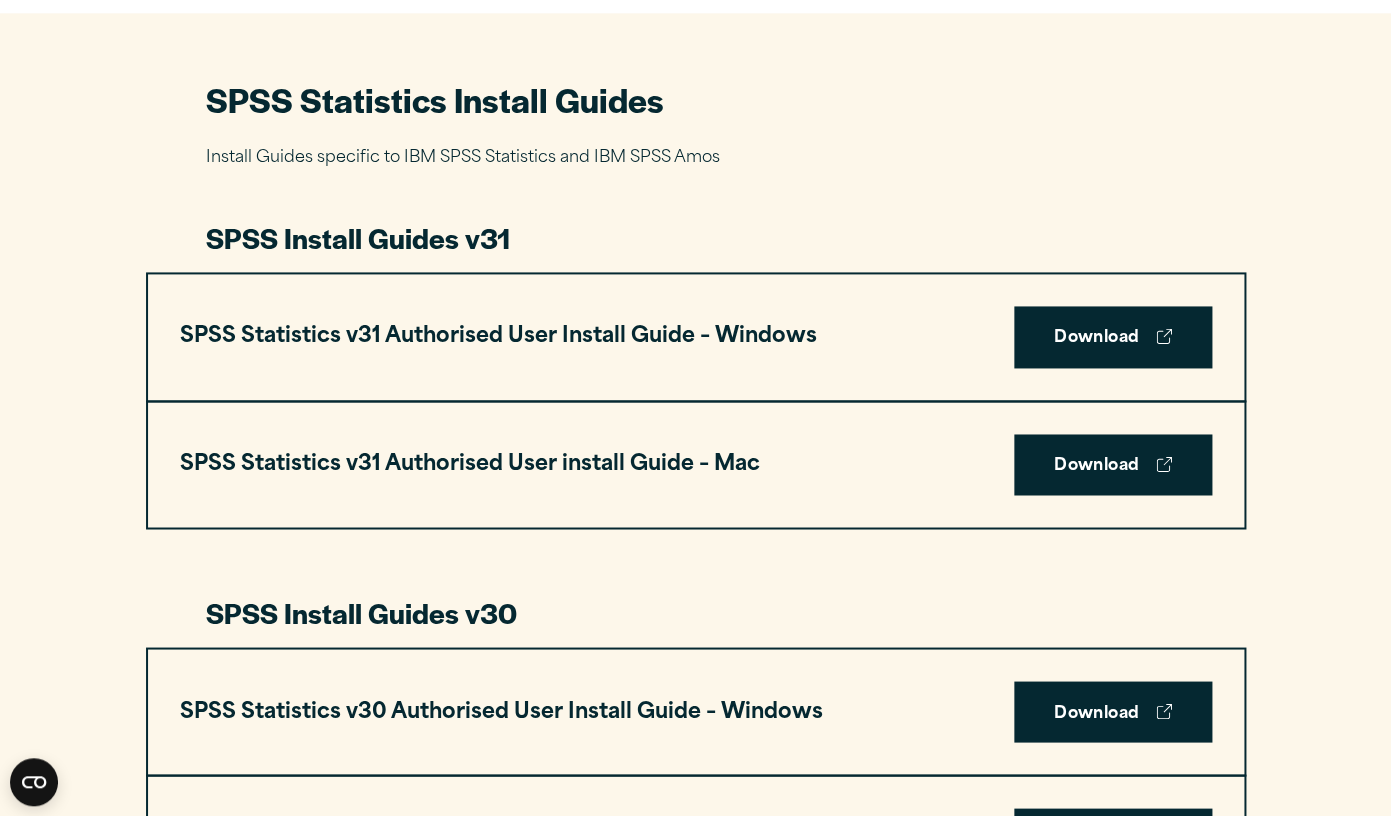 scroll, scrollTop: 912, scrollLeft: 0, axis: vertical 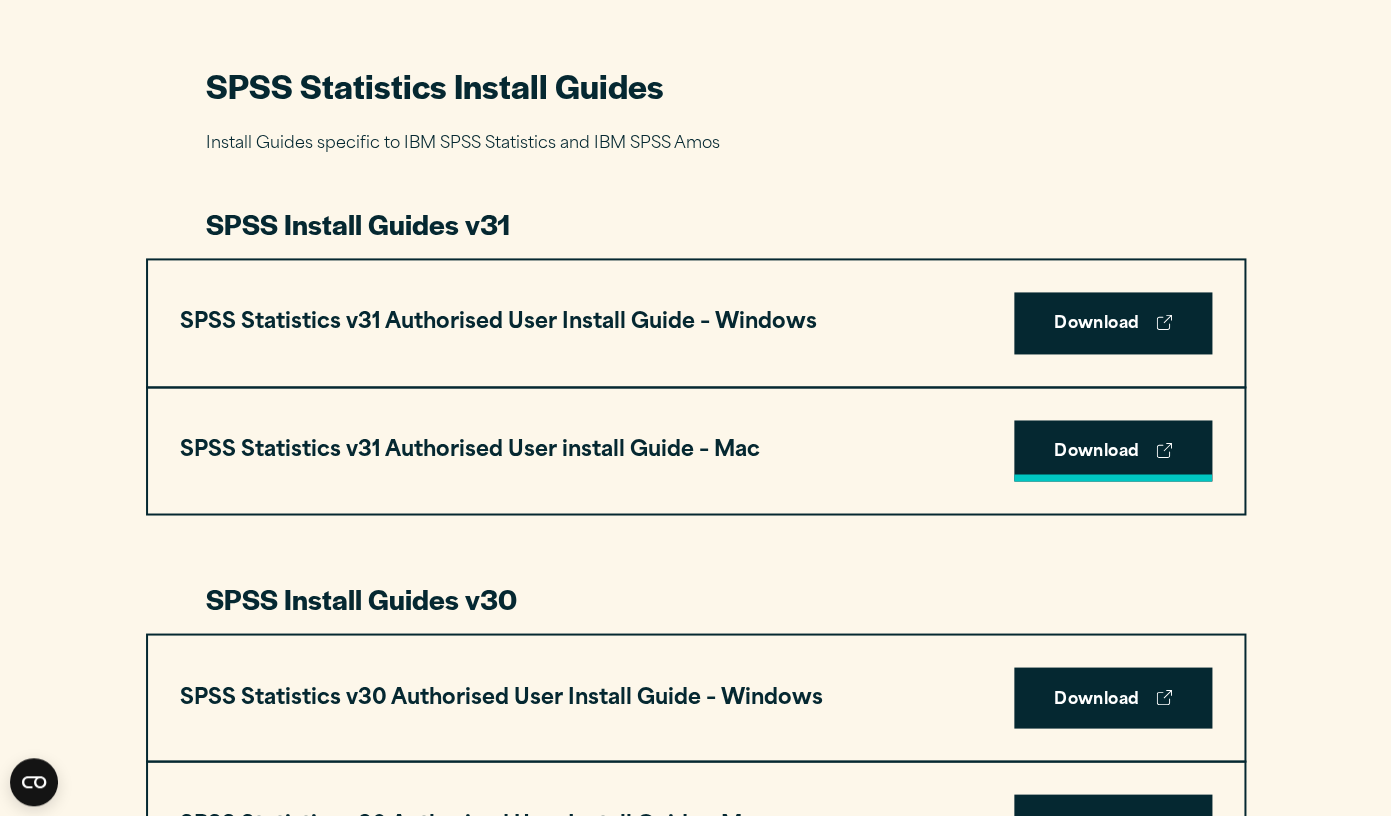 click on "Download" at bounding box center [1113, 451] 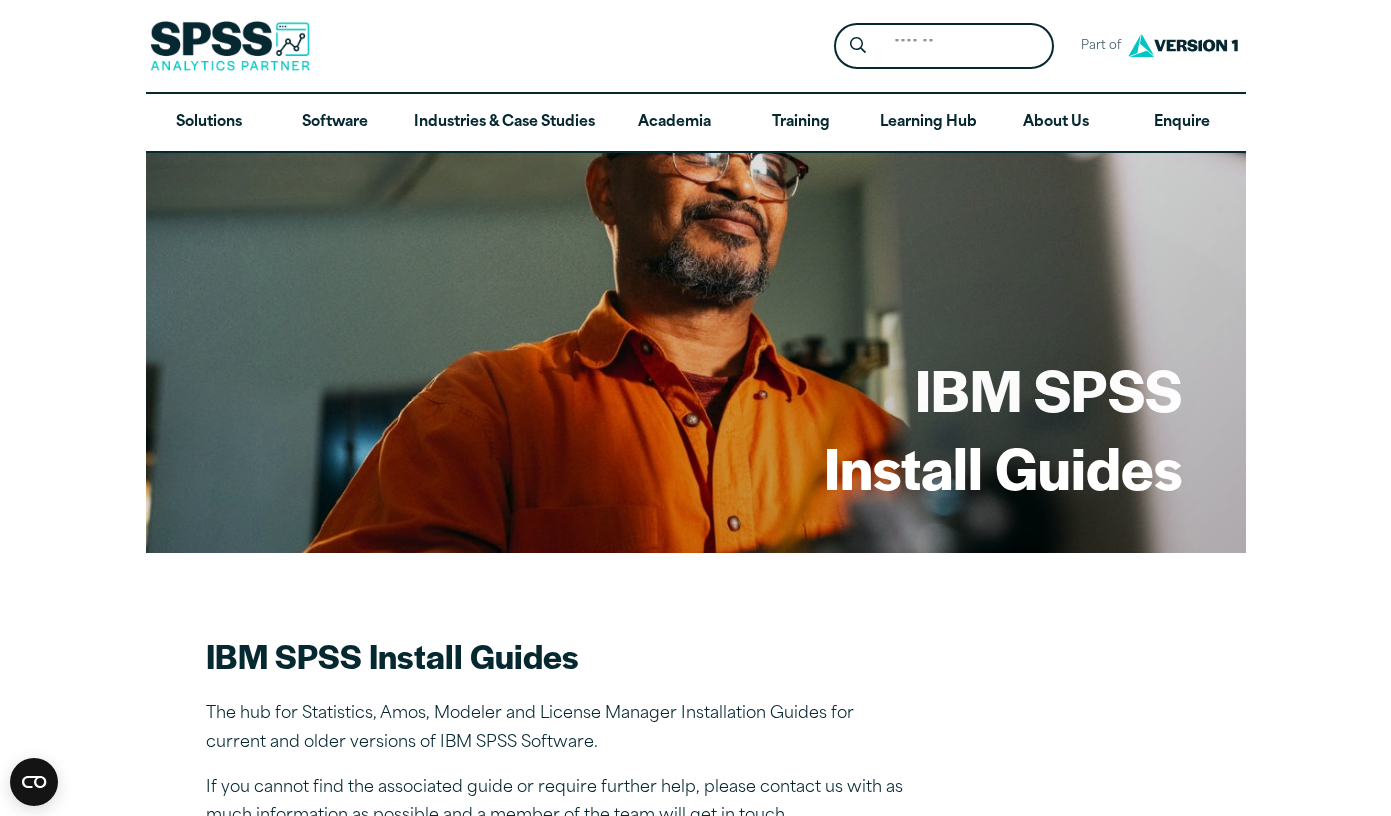 scroll, scrollTop: 912, scrollLeft: 0, axis: vertical 